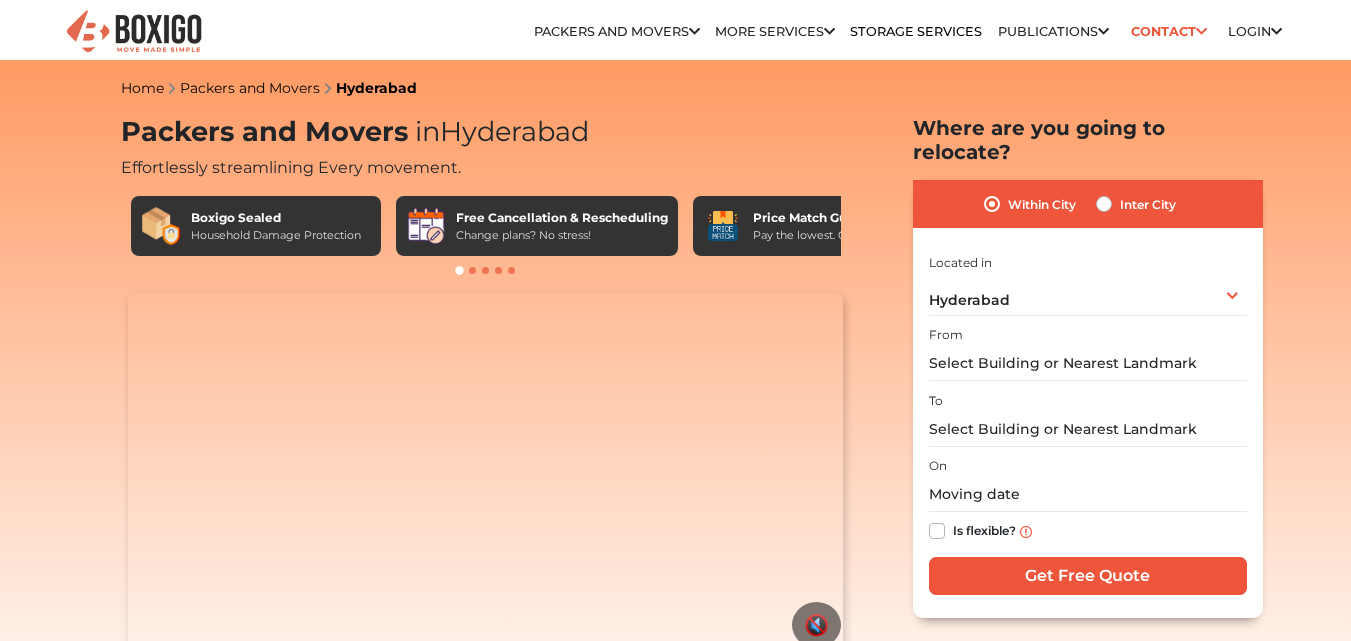 scroll, scrollTop: 0, scrollLeft: 0, axis: both 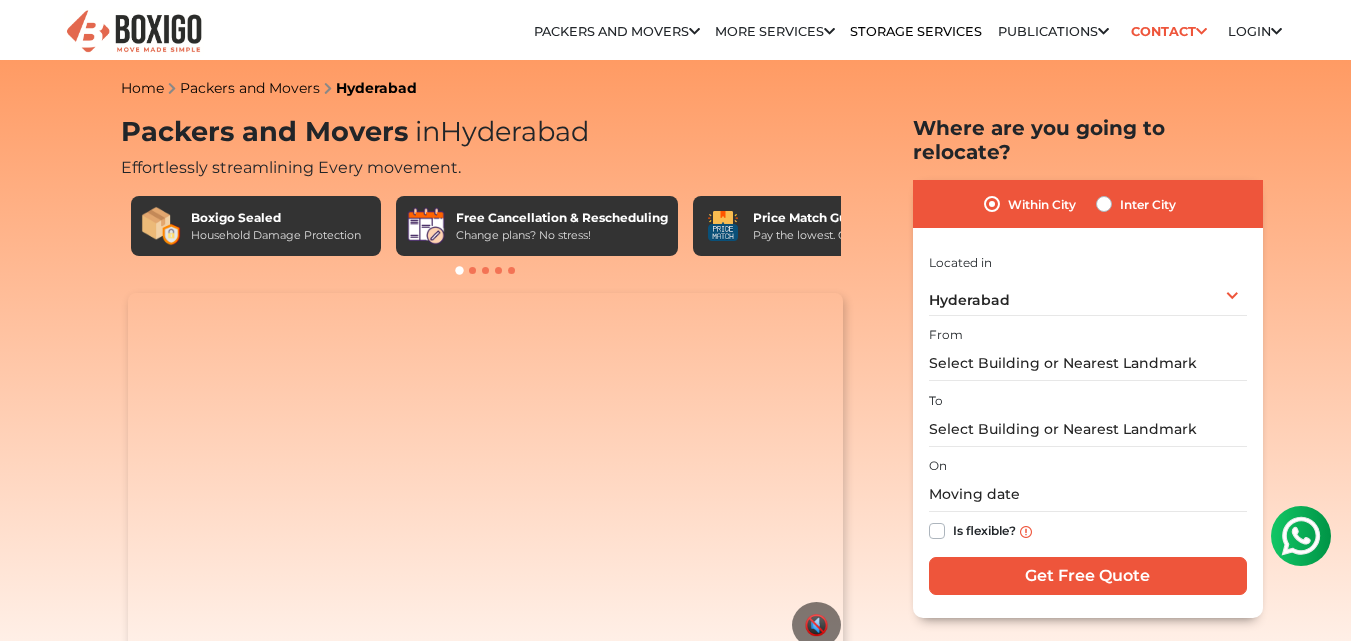 click on "Inter City" at bounding box center (1148, 204) 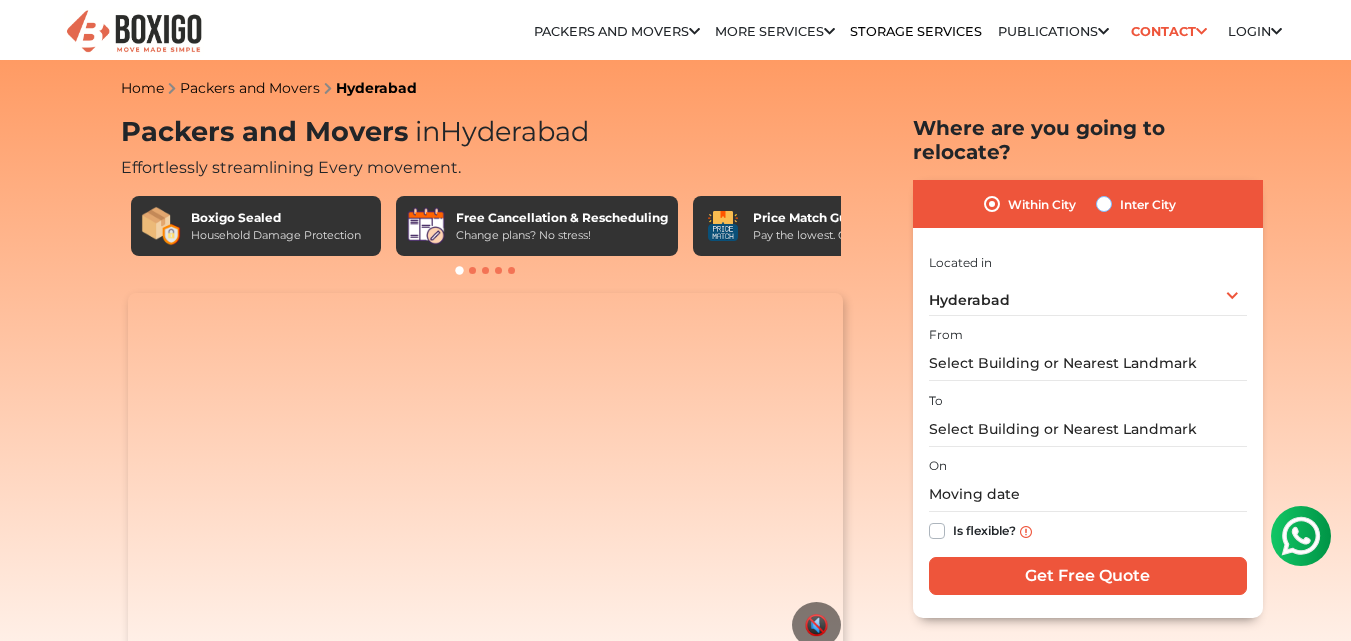 click on "Inter City" at bounding box center (1104, 202) 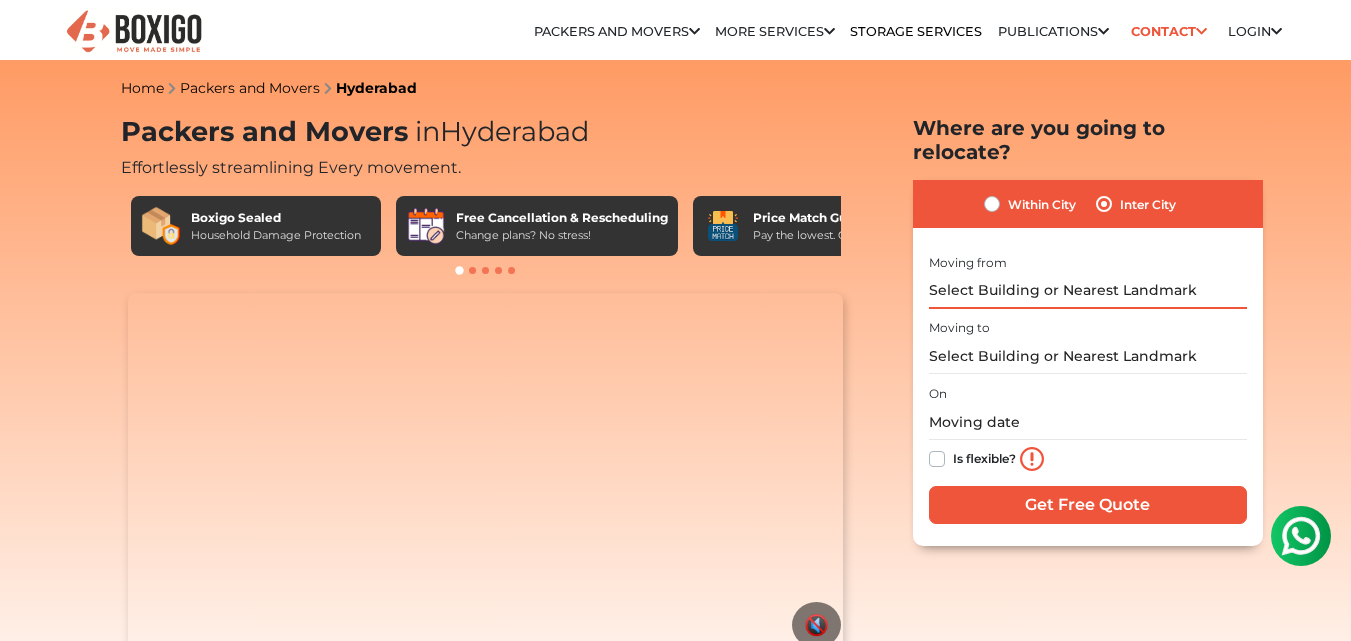 click at bounding box center (1088, 291) 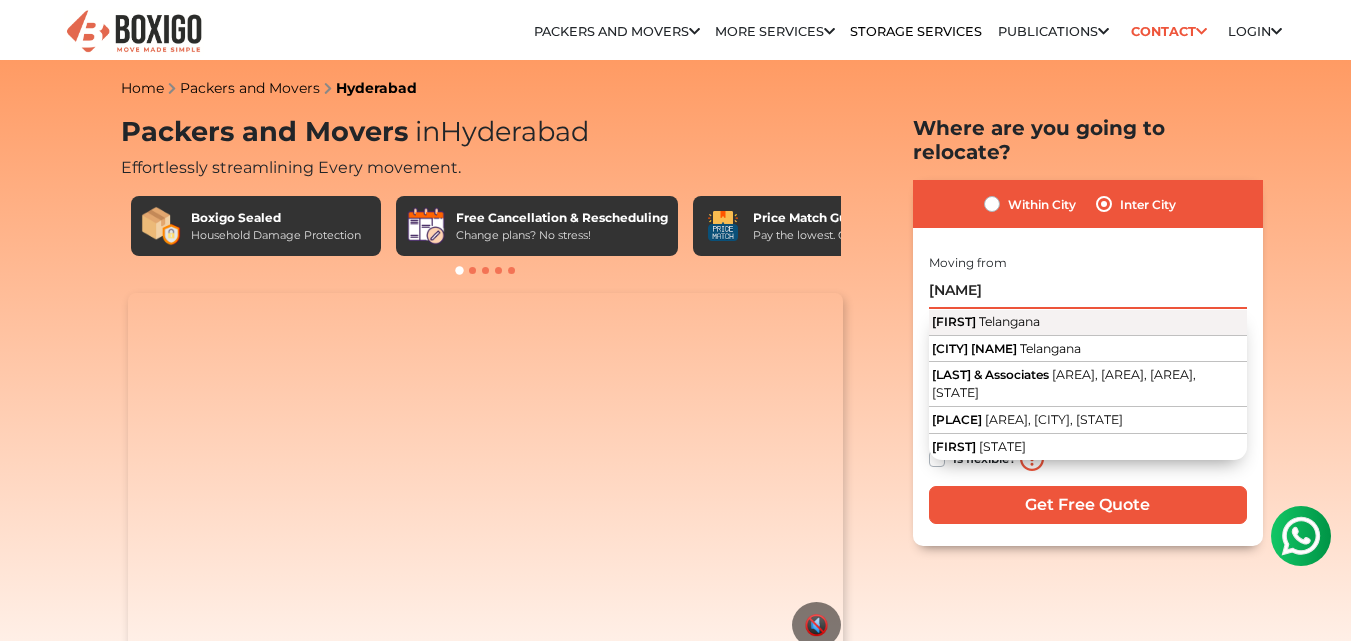 type on "[CITY]" 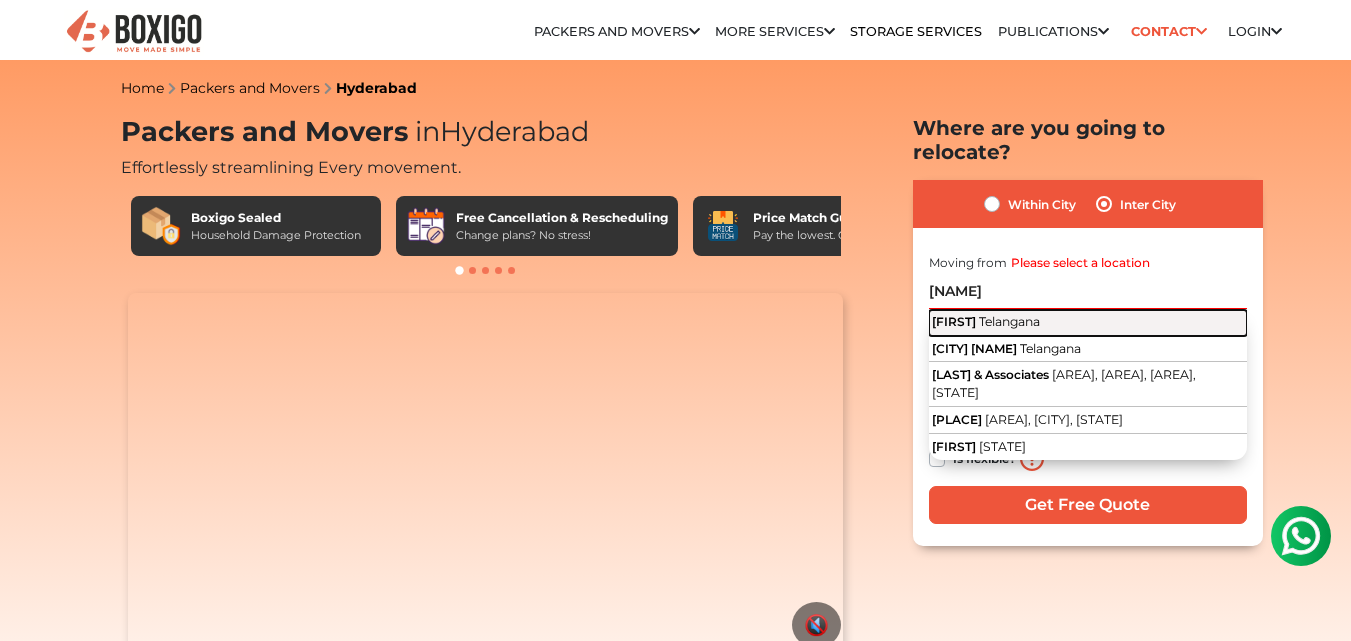 click on "Telangana" at bounding box center (1009, 321) 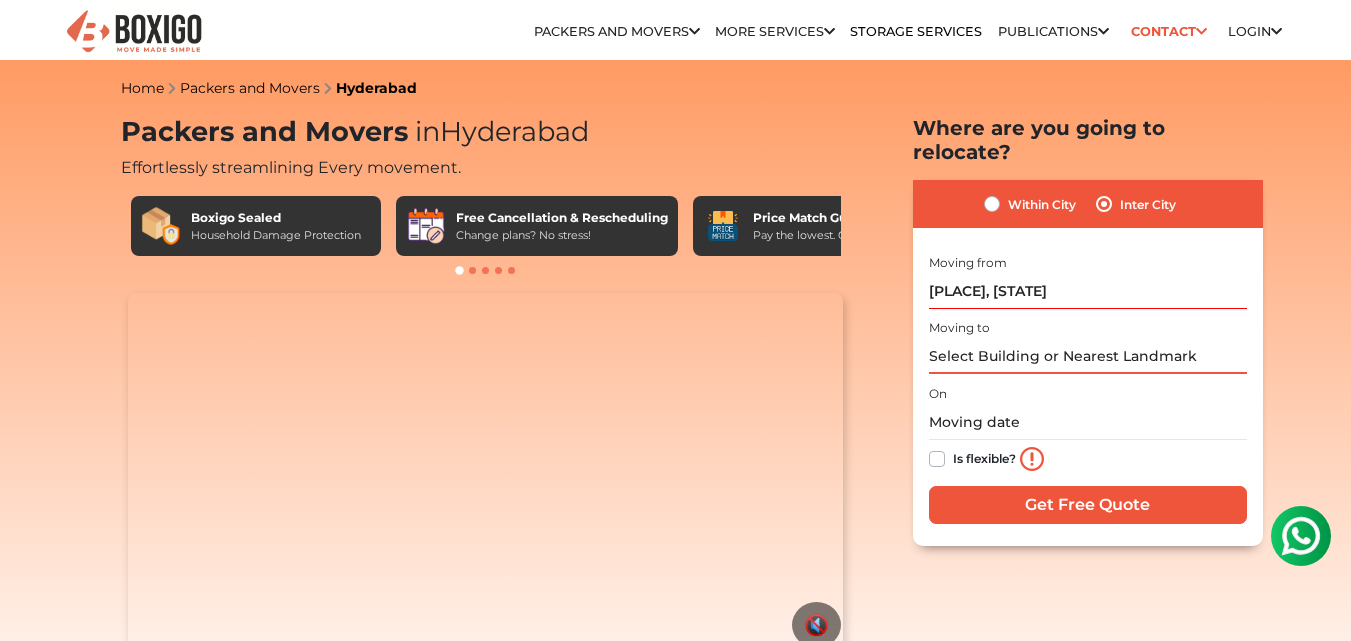 click at bounding box center [1088, 356] 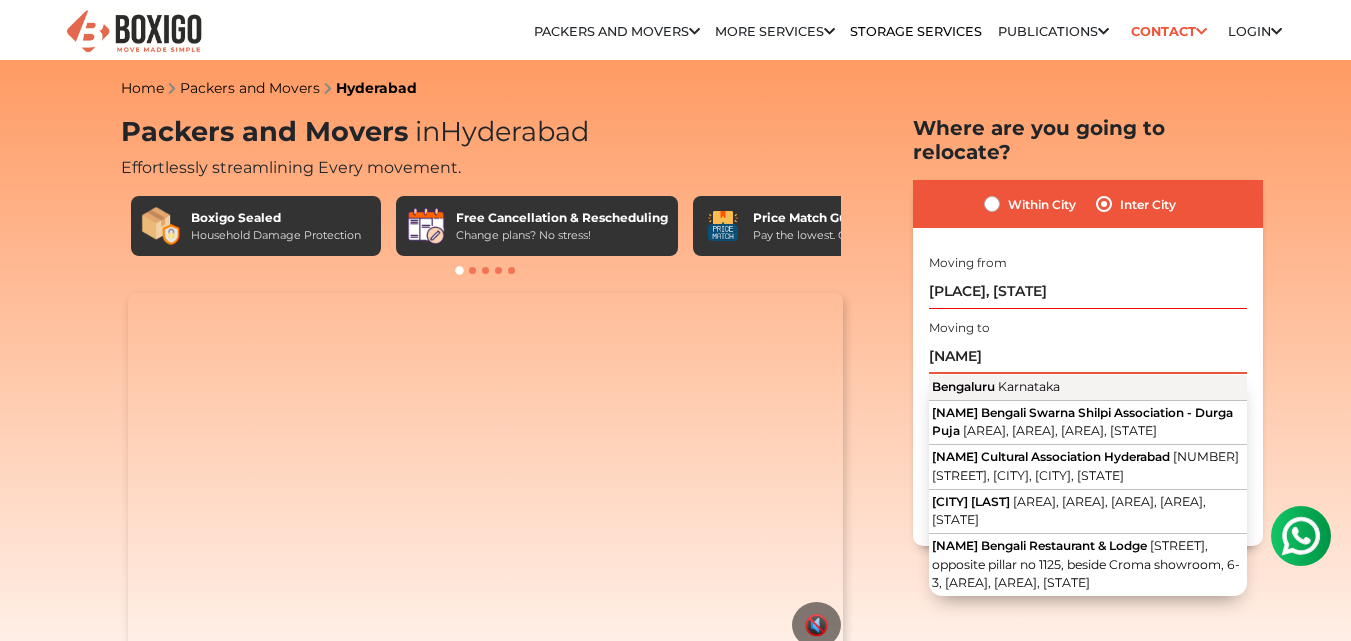 type on "benga" 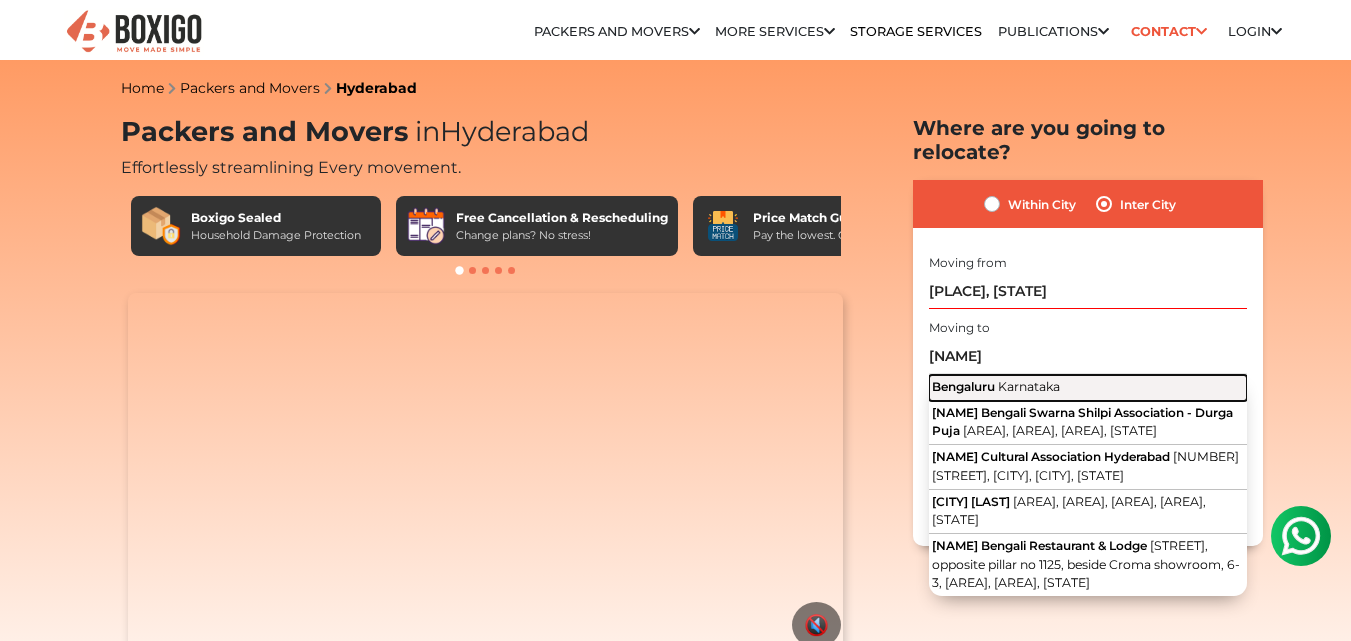 click on "Karnataka" at bounding box center (1029, 386) 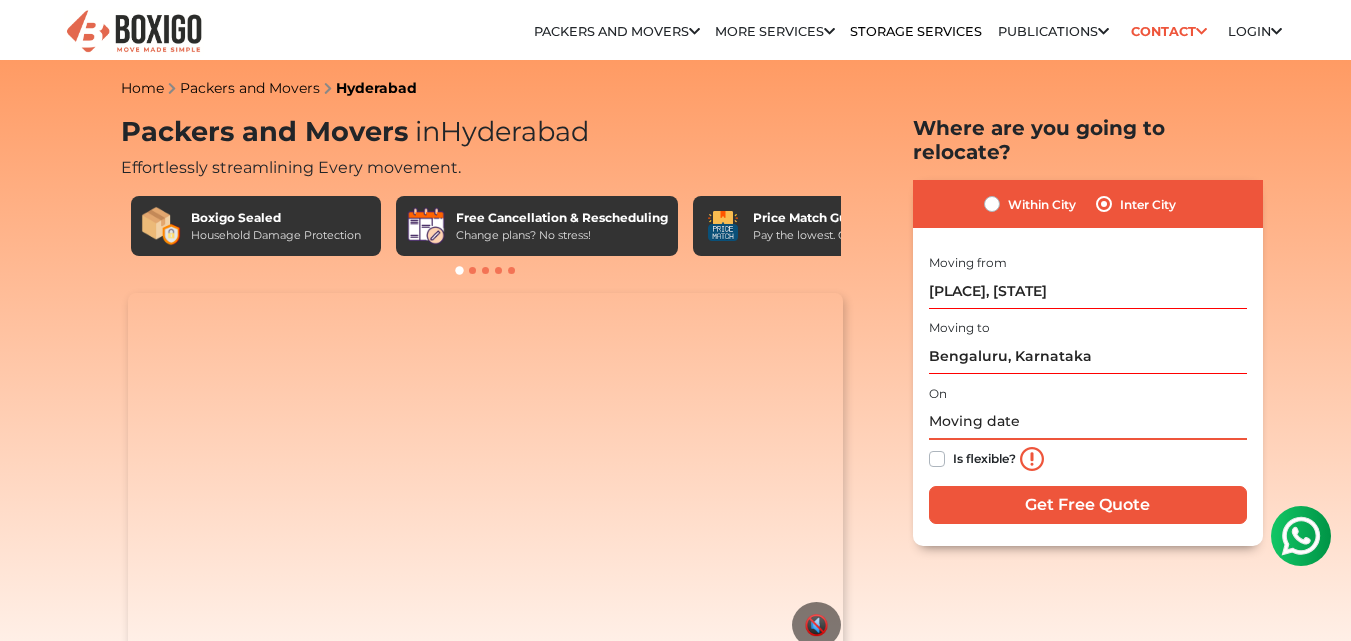click at bounding box center (1088, 422) 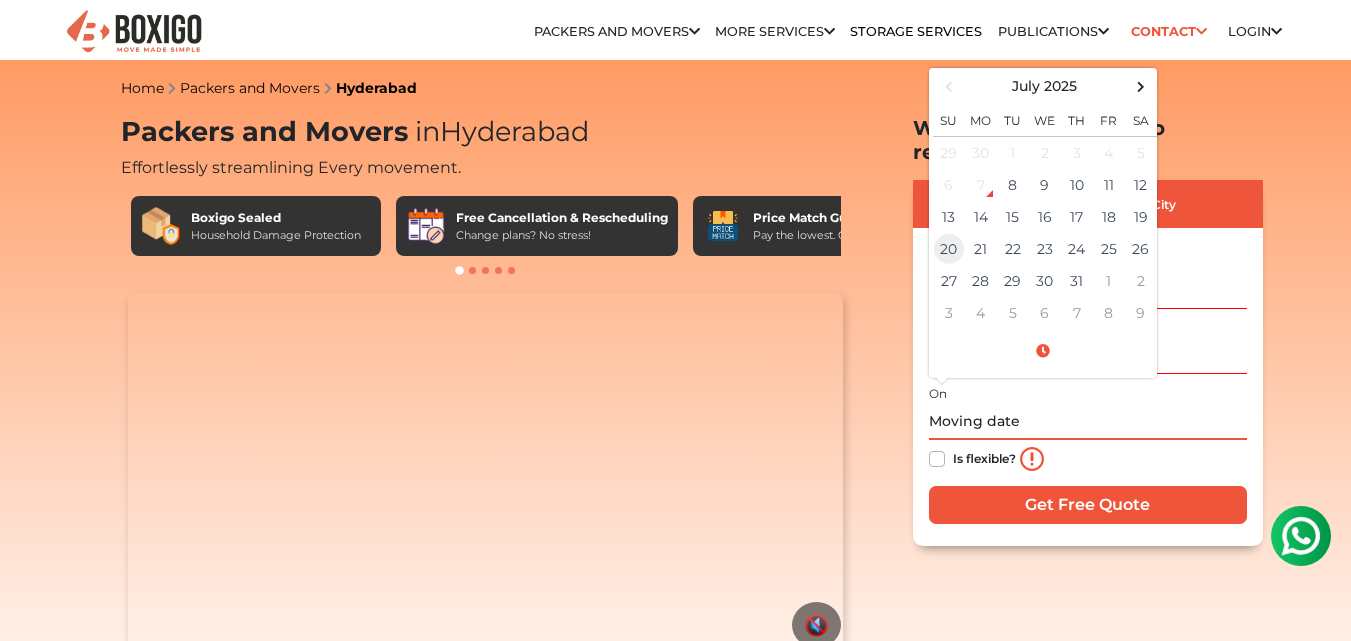 click on "20" at bounding box center (949, 152) 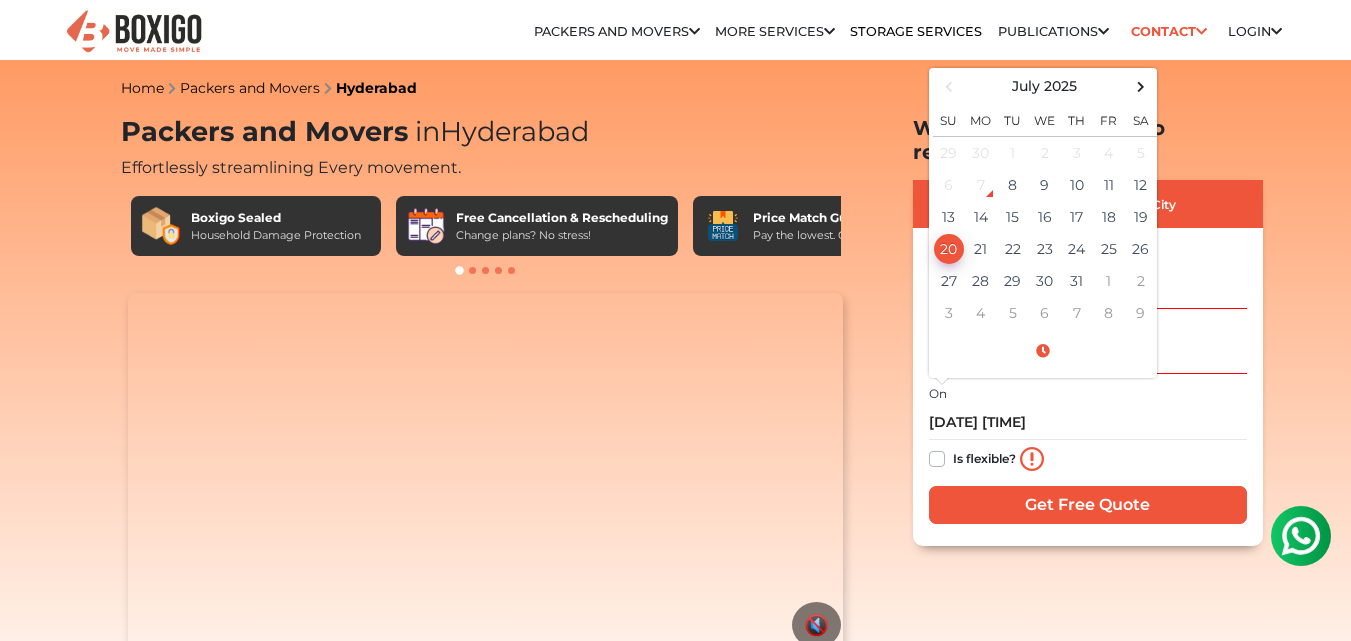 click on "Is flexible?" at bounding box center [984, 457] 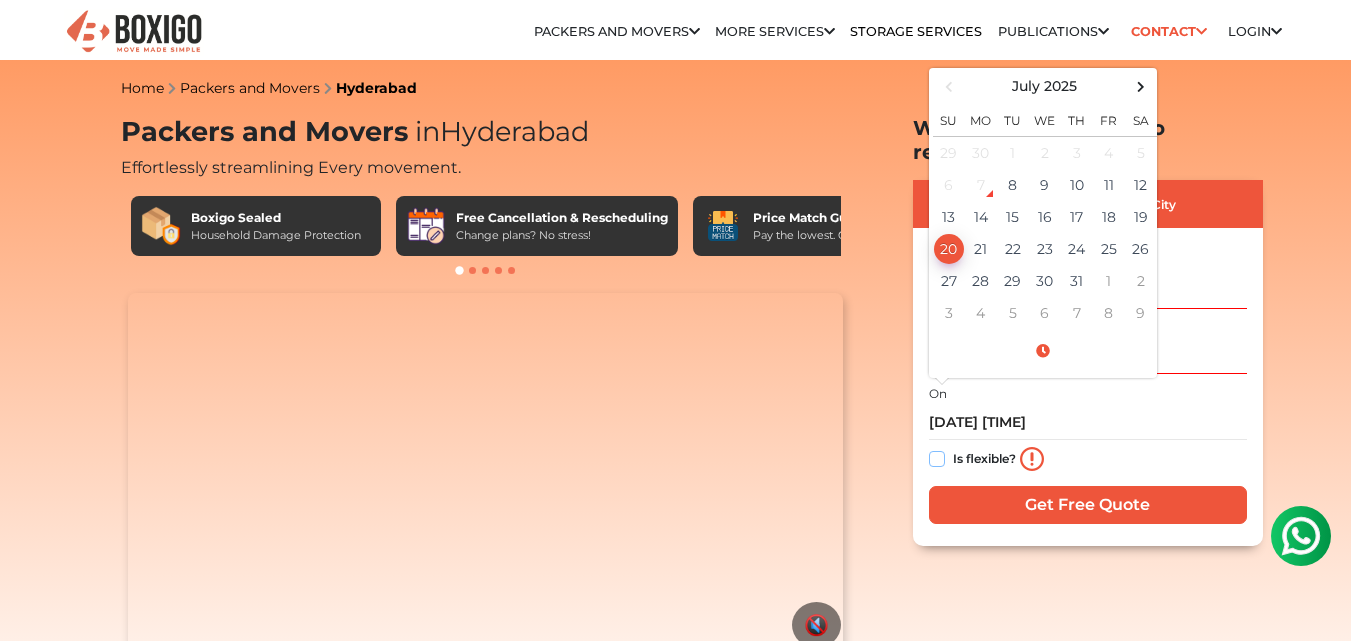 click on "Is flexible?" at bounding box center (937, 457) 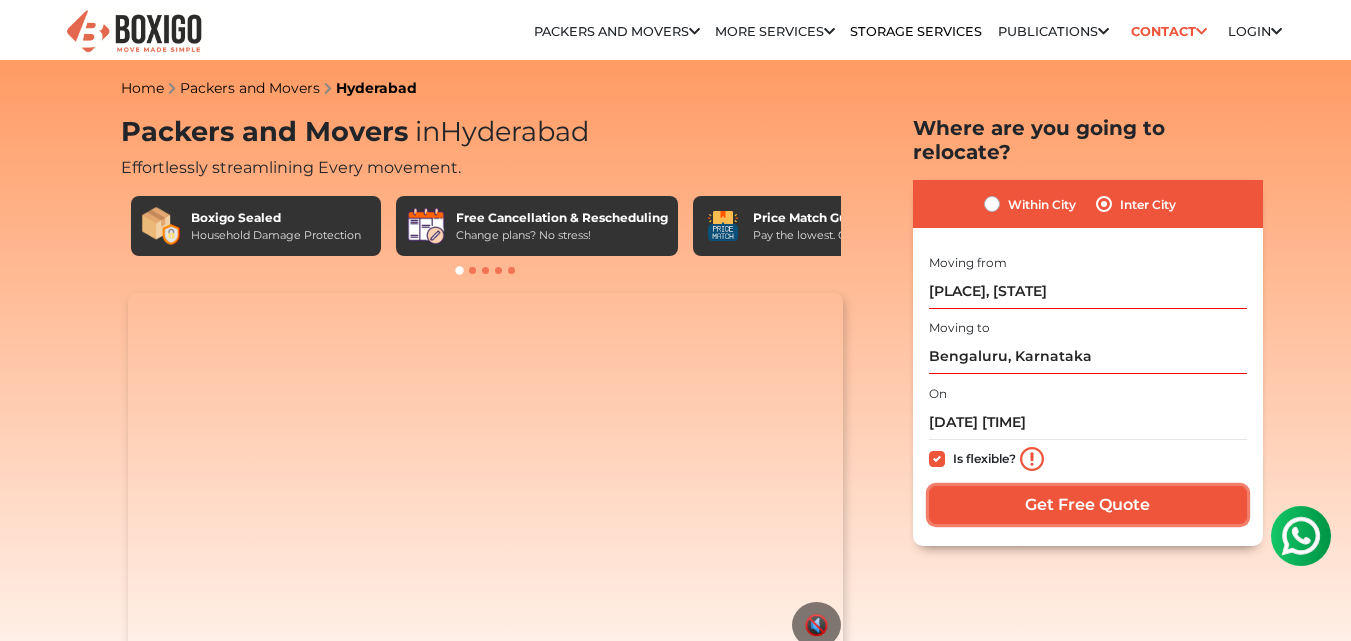 drag, startPoint x: 1047, startPoint y: 474, endPoint x: 1155, endPoint y: 486, distance: 108.66462 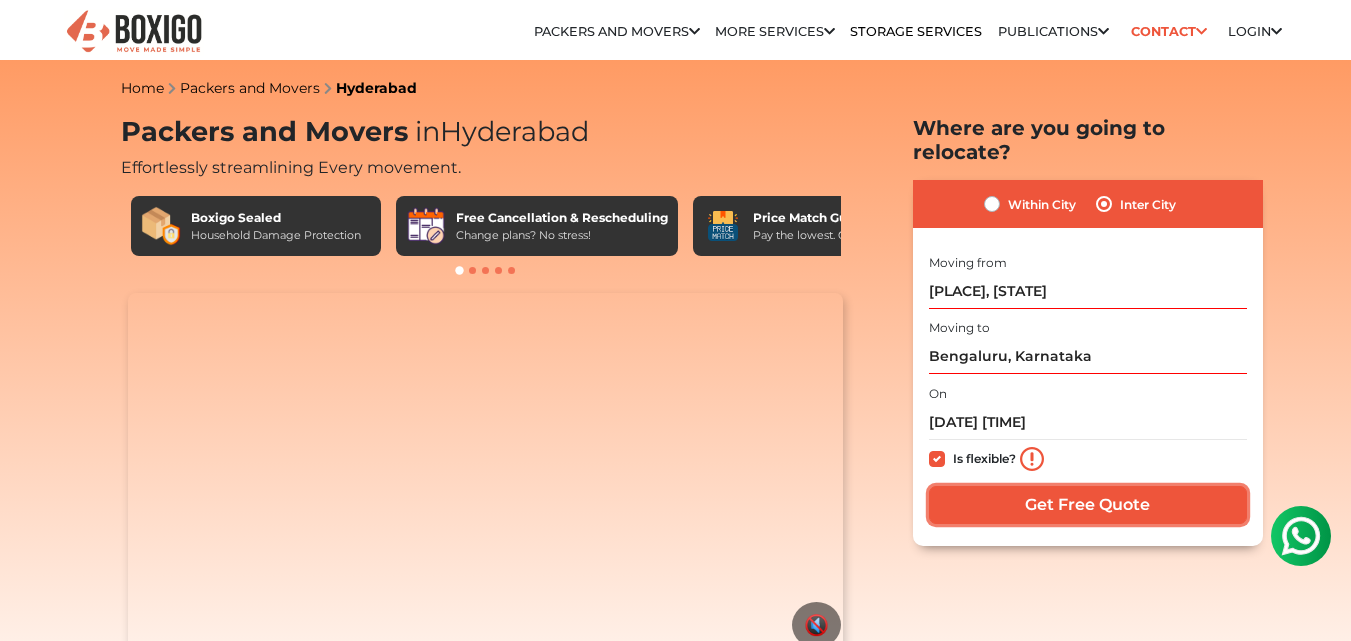 click on "Get Free Quote" at bounding box center (1088, 505) 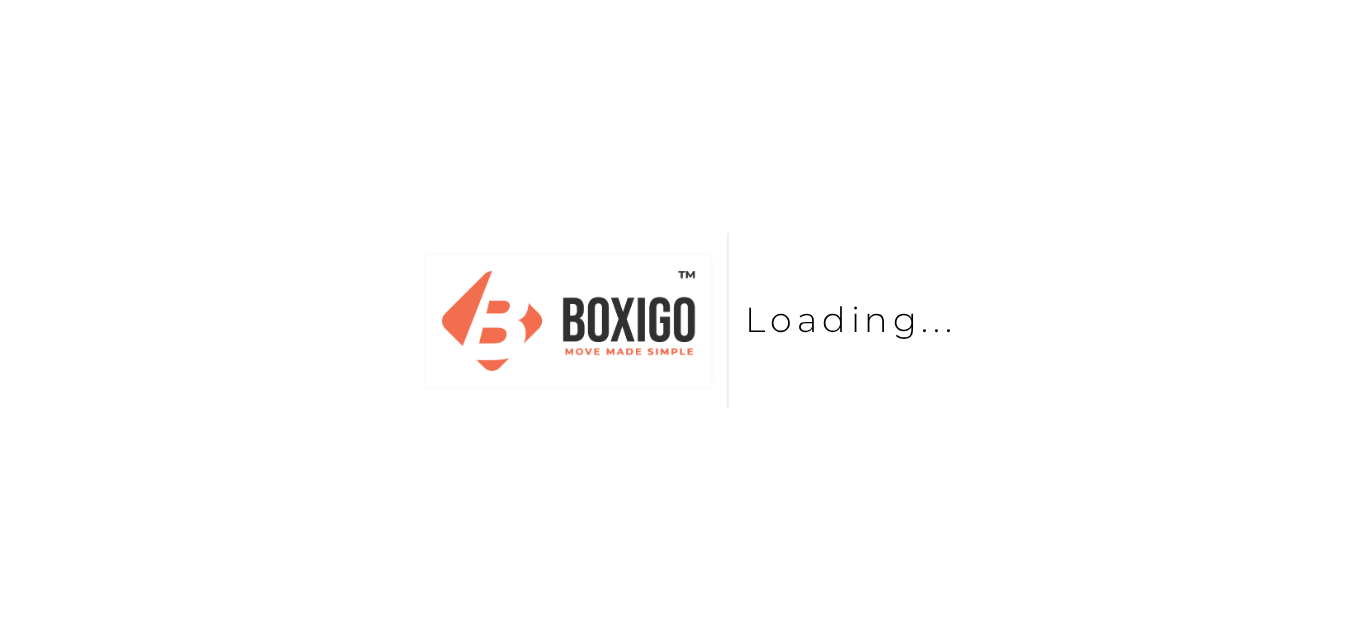scroll, scrollTop: 0, scrollLeft: 0, axis: both 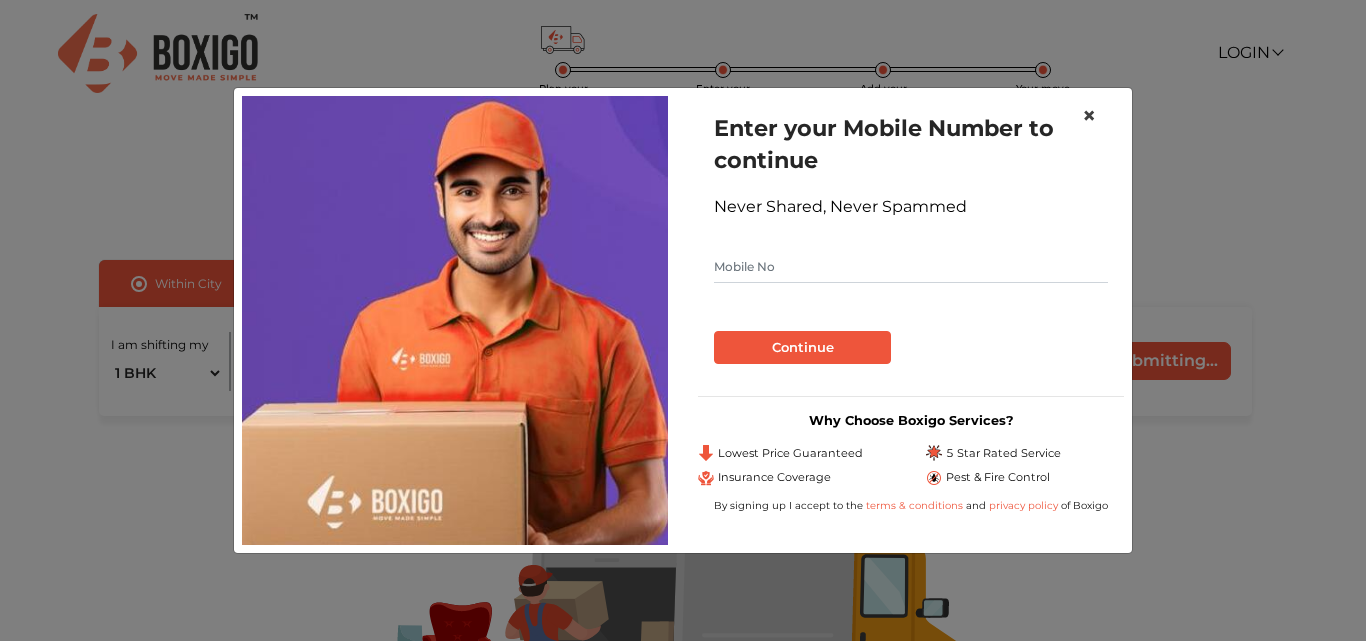 click on "×" at bounding box center [1089, 115] 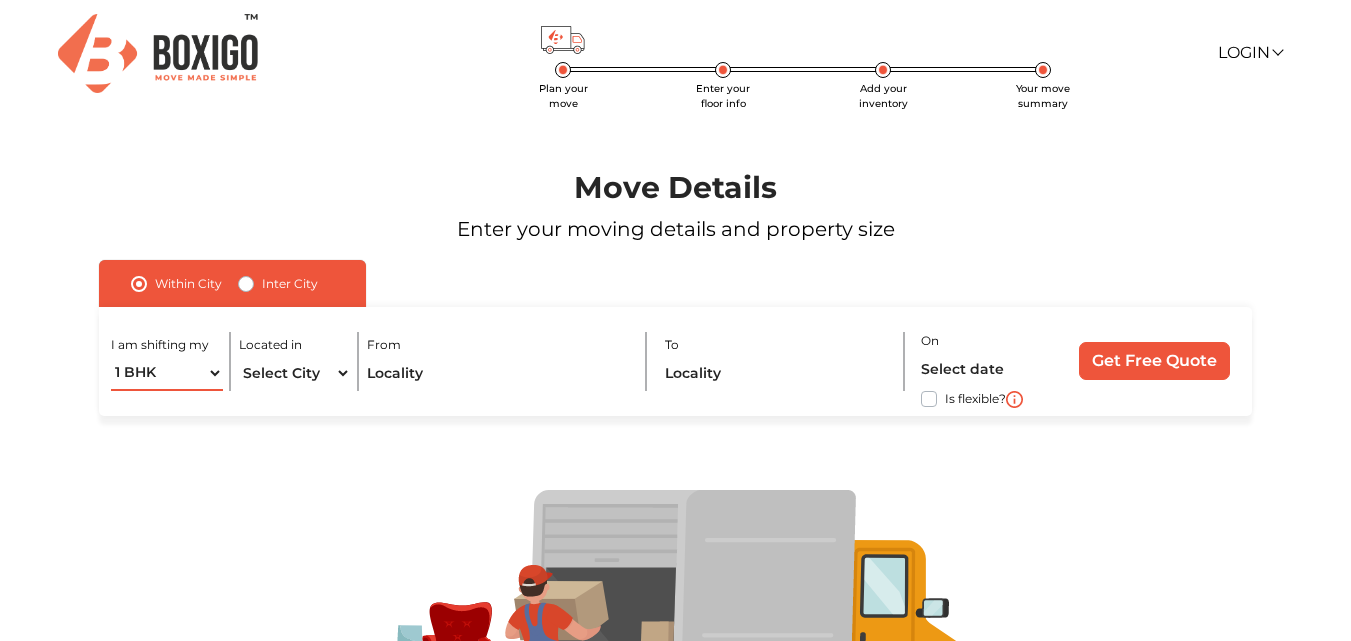 click on "1 BHK 2 BHK 3 BHK 3 + BHK FEW ITEMS" at bounding box center [167, 373] 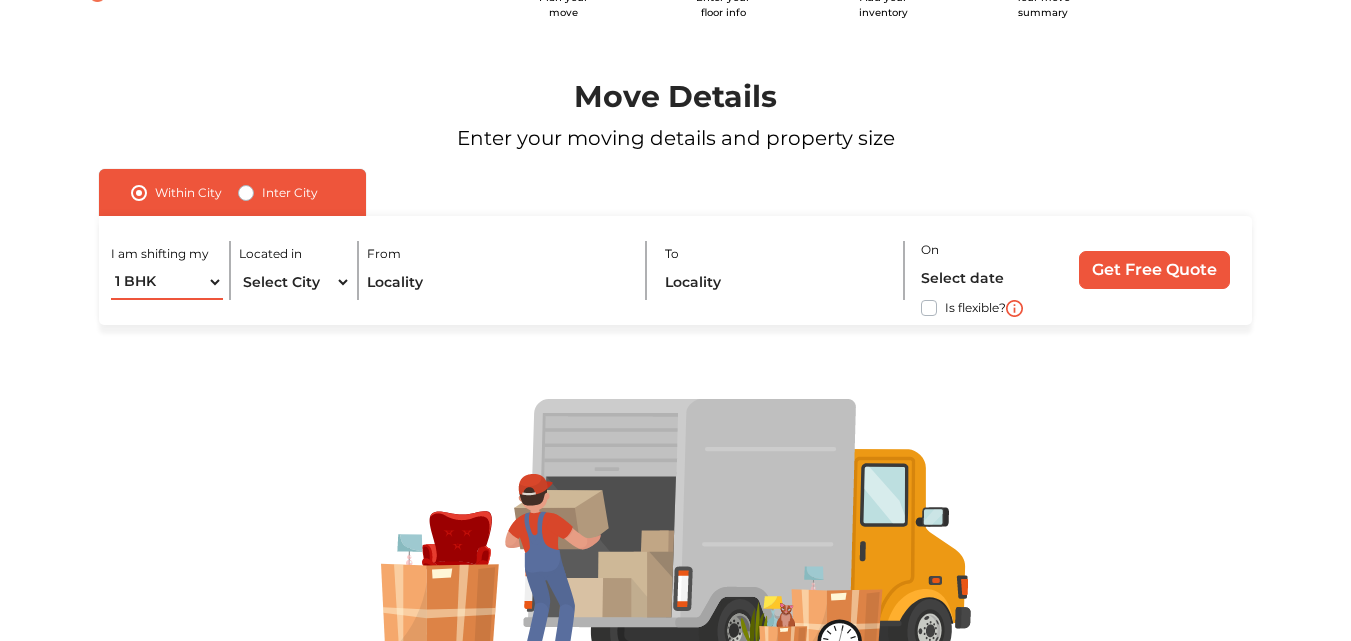 scroll, scrollTop: 133, scrollLeft: 0, axis: vertical 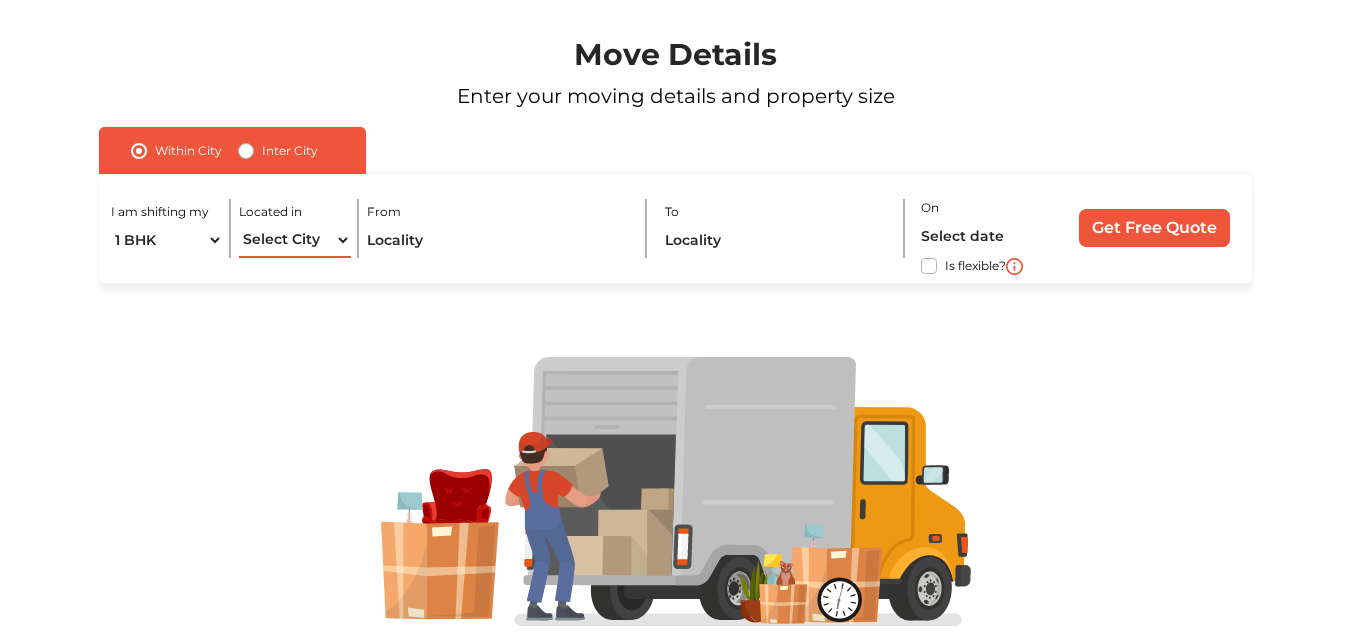 click on "Select City Bangalore Bengaluru Bhopal Bhubaneswar Chennai Coimbatore Cuttack Delhi Gulbarga Gurugram Guwahati Hyderabad Indore Jaipur Kalyan & Dombivali Kochi Kolkata Lucknow Madurai Mangalore Mumbai Mysore Navi Mumbai Noida Patna Pune Raipur Secunderabad Siliguri Srirangam Thane Thiruvananthapuram Vijayawada Visakhapatnam Warangal" at bounding box center [295, 240] 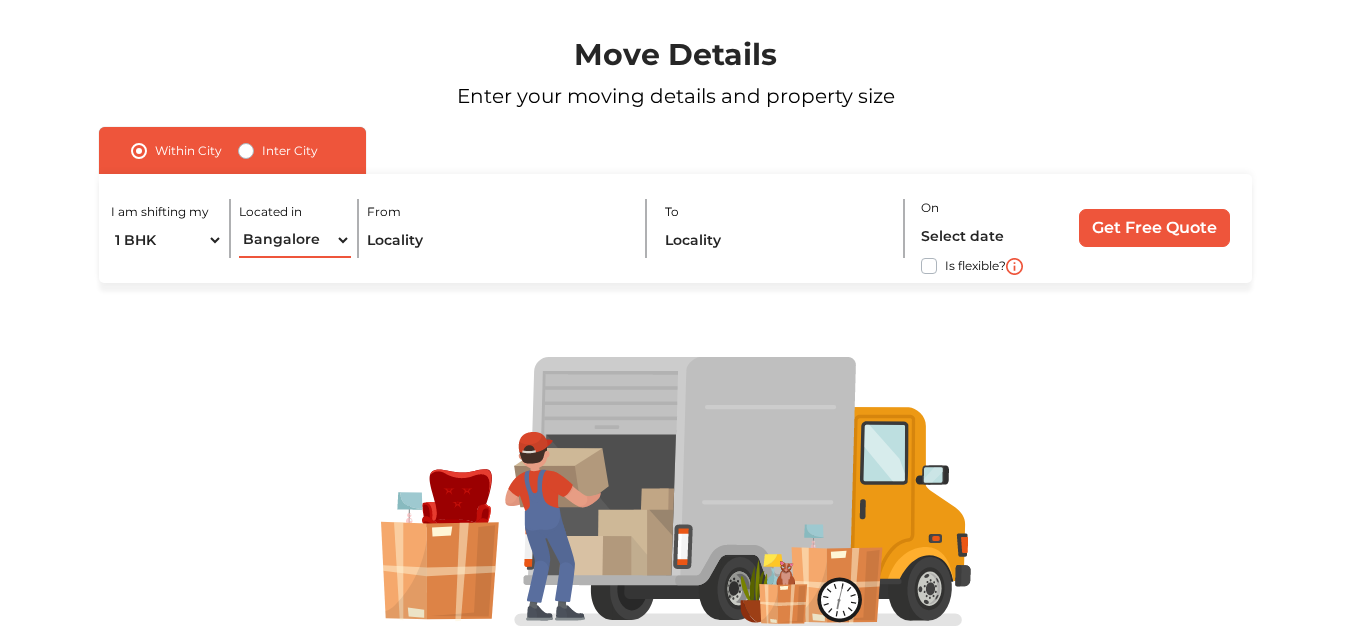 click on "Select City Bangalore Bengaluru Bhopal Bhubaneswar Chennai Coimbatore Cuttack Delhi Gulbarga Gurugram Guwahati Hyderabad Indore Jaipur Kalyan & Dombivali Kochi Kolkata Lucknow Madurai Mangalore Mumbai Mysore Navi Mumbai Noida Patna Pune Raipur Secunderabad Siliguri Srirangam Thane Thiruvananthapuram Vijayawada Visakhapatnam Warangal" at bounding box center (295, 240) 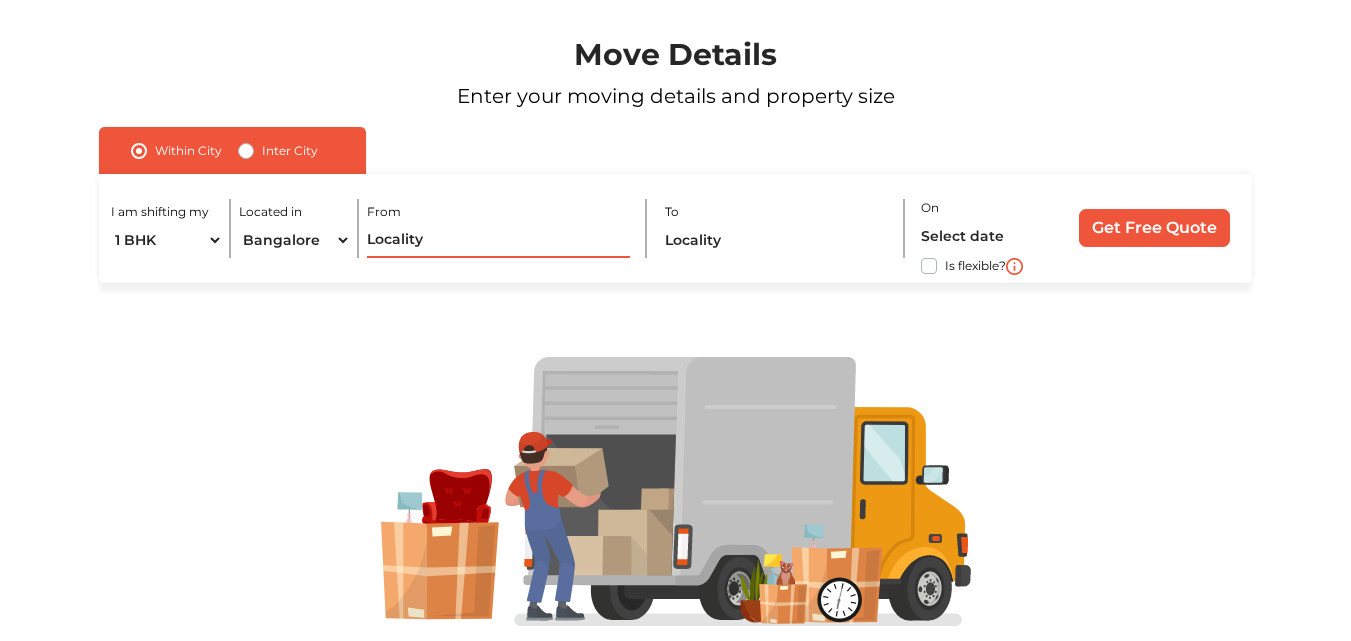 click at bounding box center [499, 240] 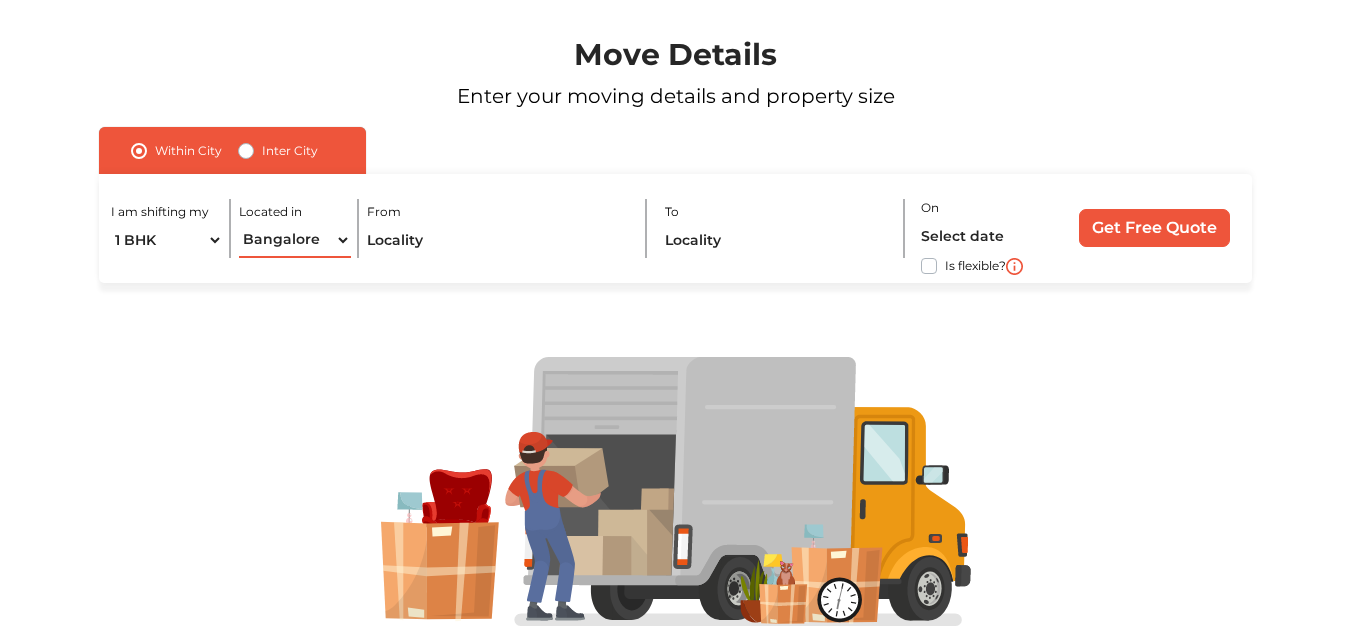 click on "Select City Bangalore Bengaluru Bhopal Bhubaneswar Chennai Coimbatore Cuttack Delhi Gulbarga Gurugram Guwahati Hyderabad Indore Jaipur Kalyan & Dombivali Kochi Kolkata Lucknow Madurai Mangalore Mumbai Mysore Navi Mumbai Noida Patna Pune Raipur Secunderabad Siliguri Srirangam Thane Thiruvananthapuram Vijayawada Visakhapatnam Warangal" at bounding box center [295, 240] 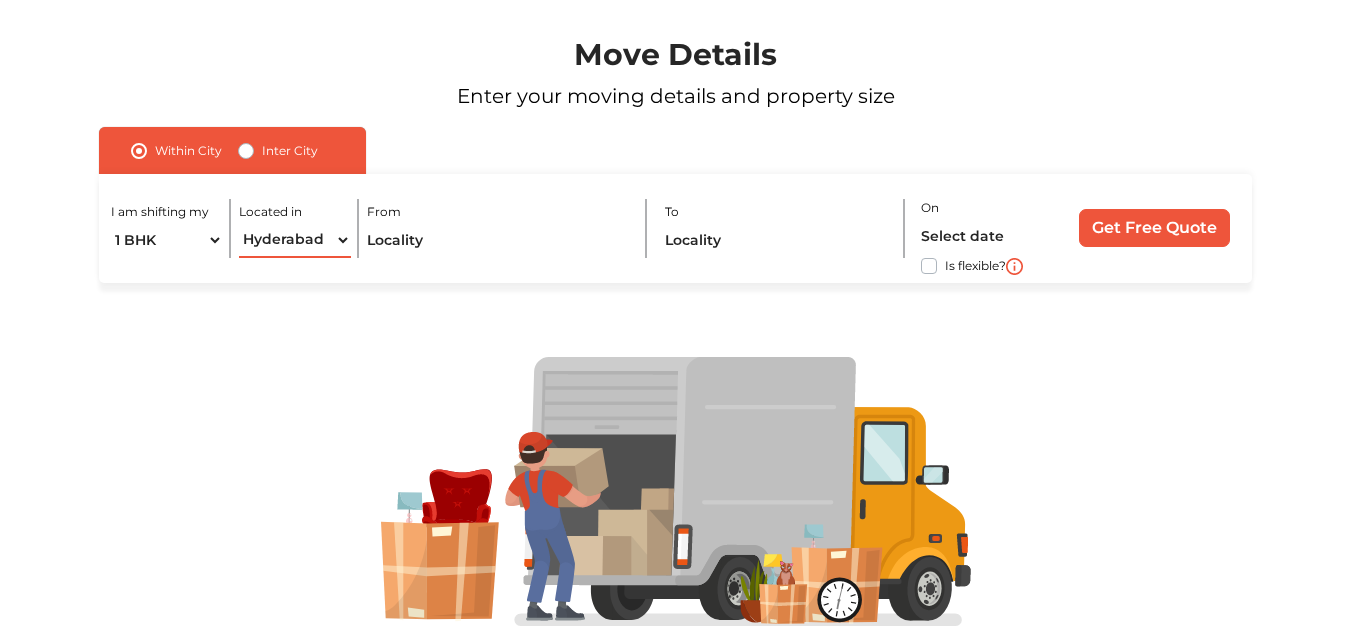 click on "Select City Bangalore Bengaluru Bhopal Bhubaneswar Chennai Coimbatore Cuttack Delhi Gulbarga Gurugram Guwahati Hyderabad Indore Jaipur Kalyan & Dombivali Kochi Kolkata Lucknow Madurai Mangalore Mumbai Mysore Navi Mumbai Noida Patna Pune Raipur Secunderabad Siliguri Srirangam Thane Thiruvananthapuram Vijayawada Visakhapatnam Warangal" at bounding box center (295, 240) 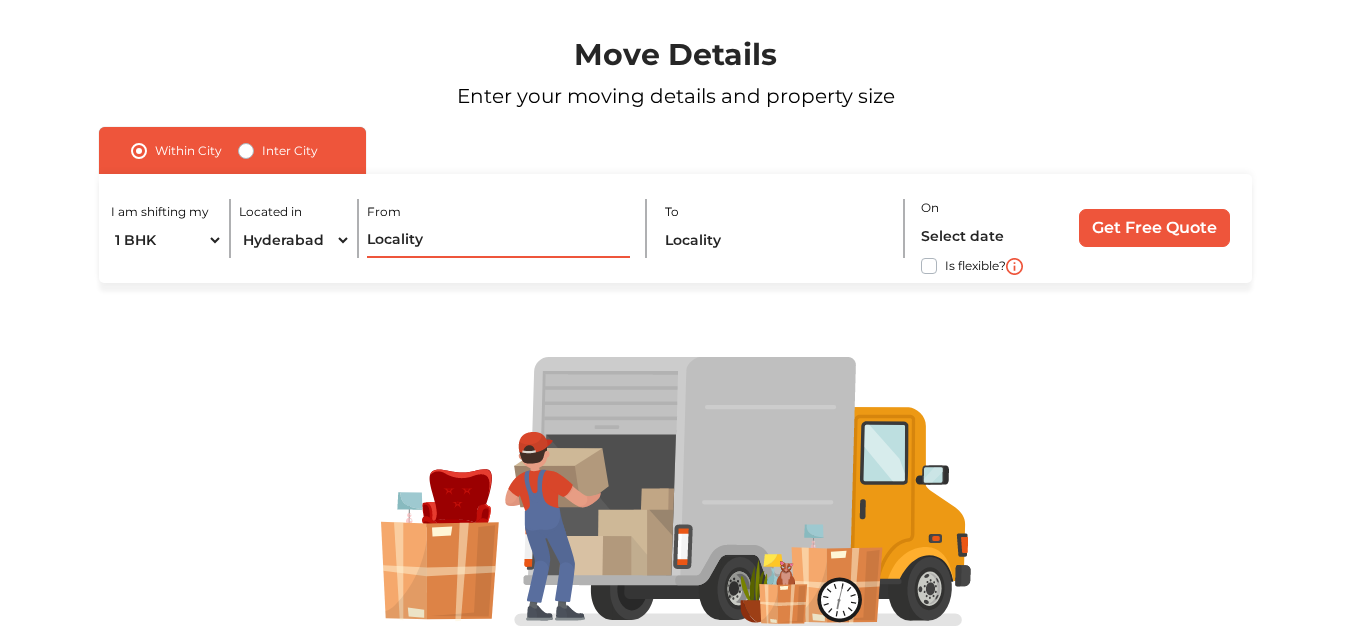 click at bounding box center [499, 240] 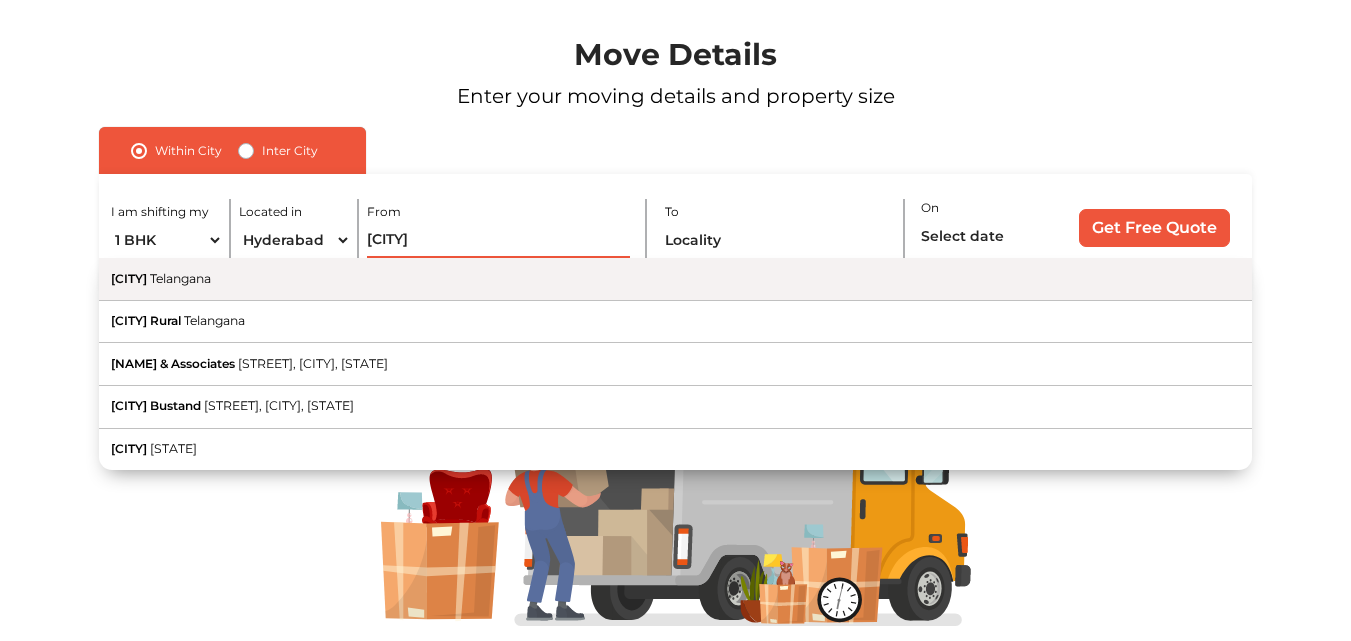 type on "[CITY]" 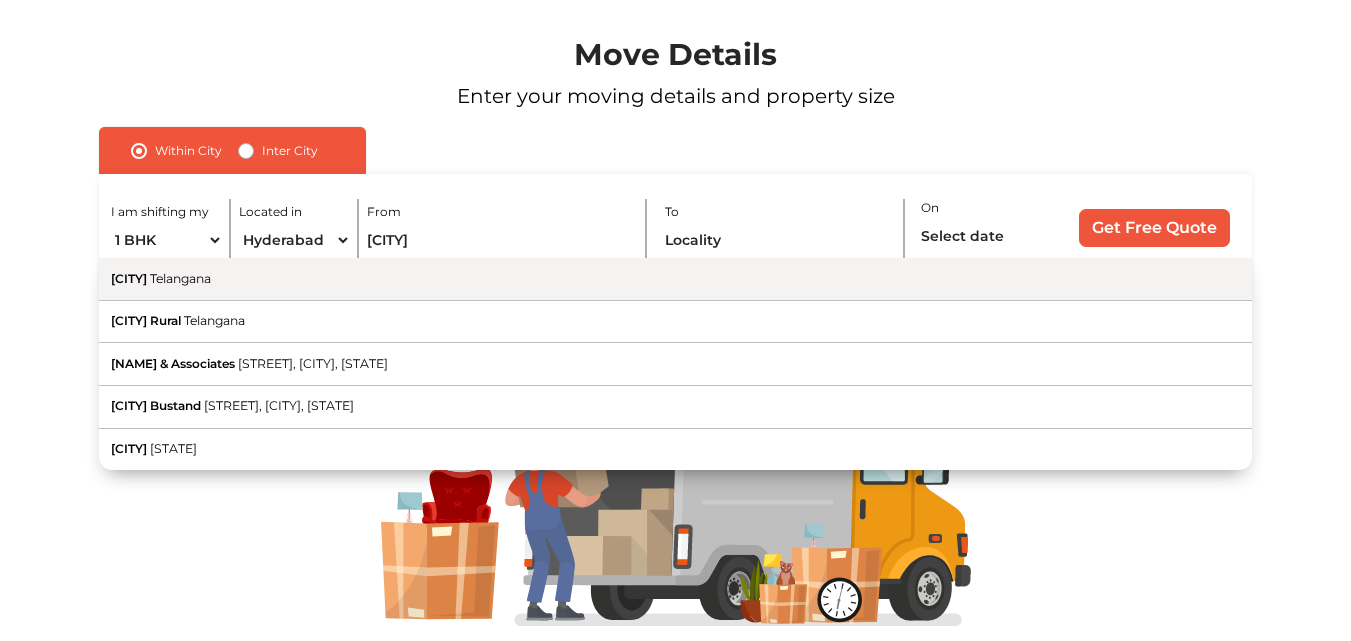 click on "[CITY] [STATE]" at bounding box center (675, 279) 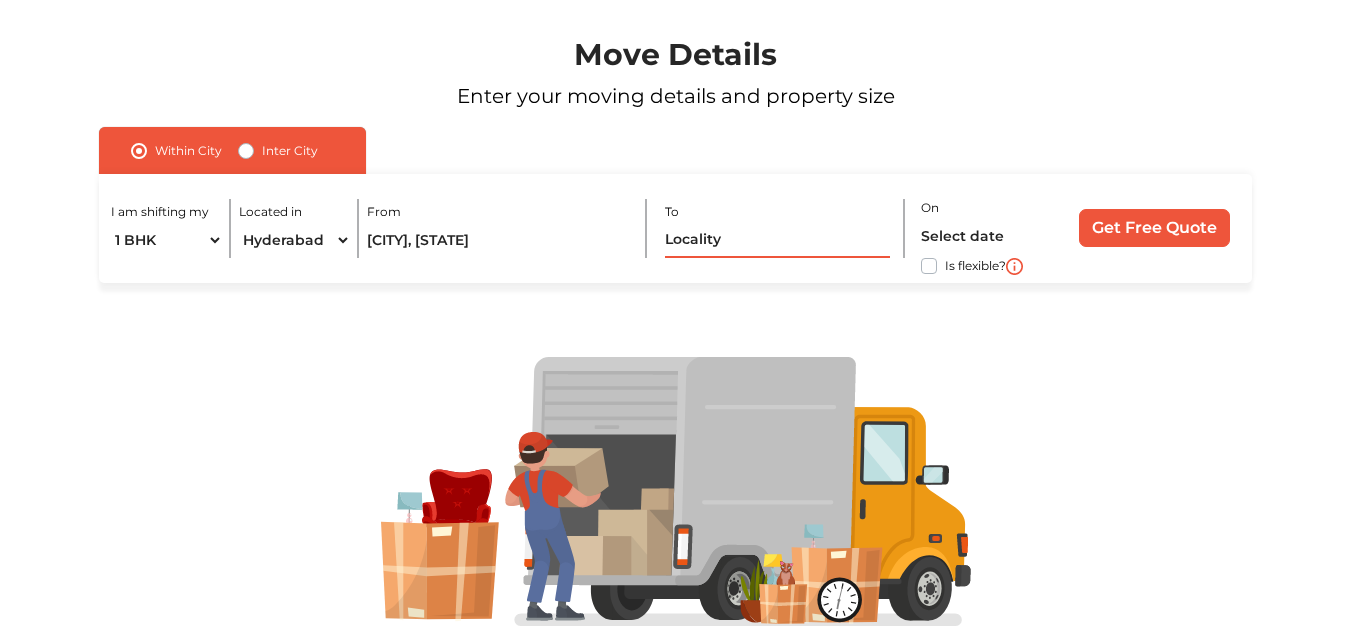 click at bounding box center [778, 240] 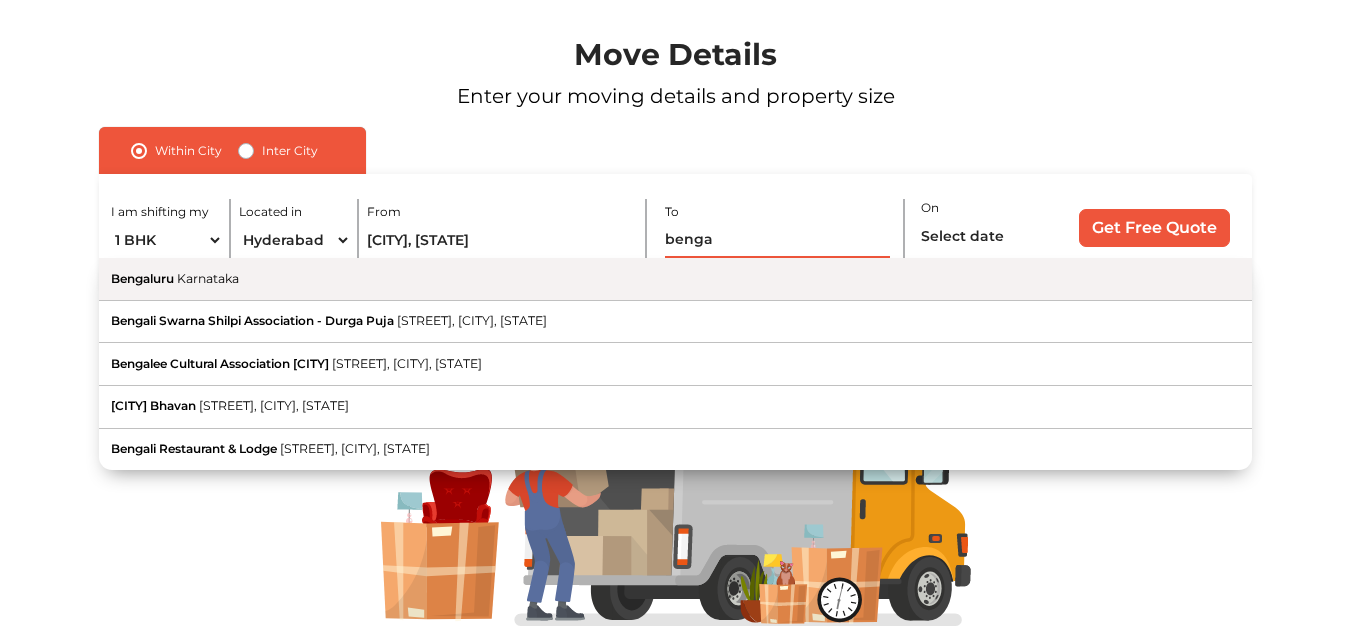 type on "benga" 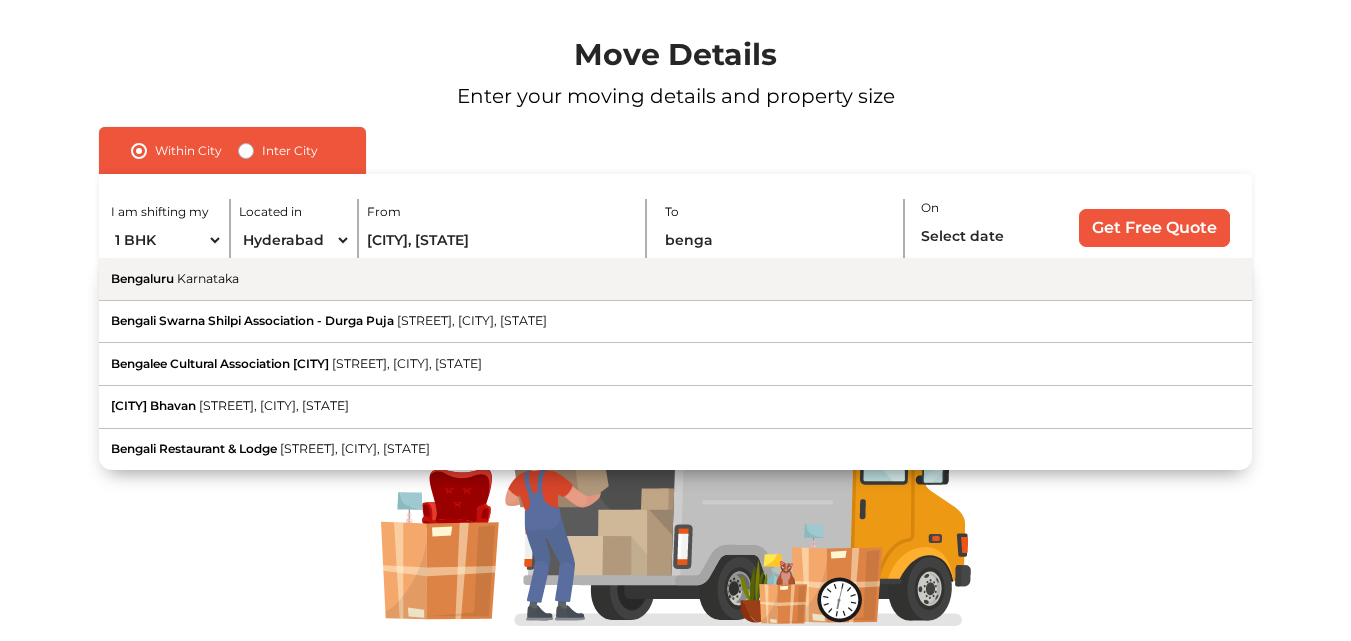 click on "[CITY] [STATE]" at bounding box center [675, 279] 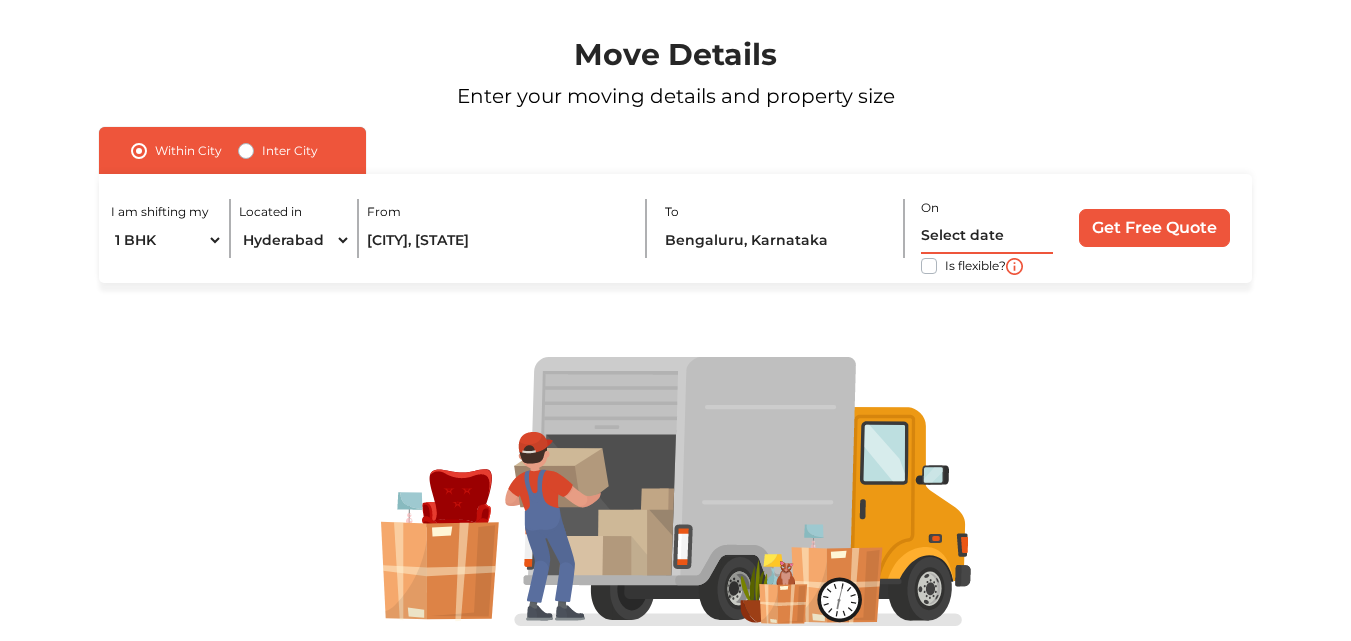 click at bounding box center (987, 236) 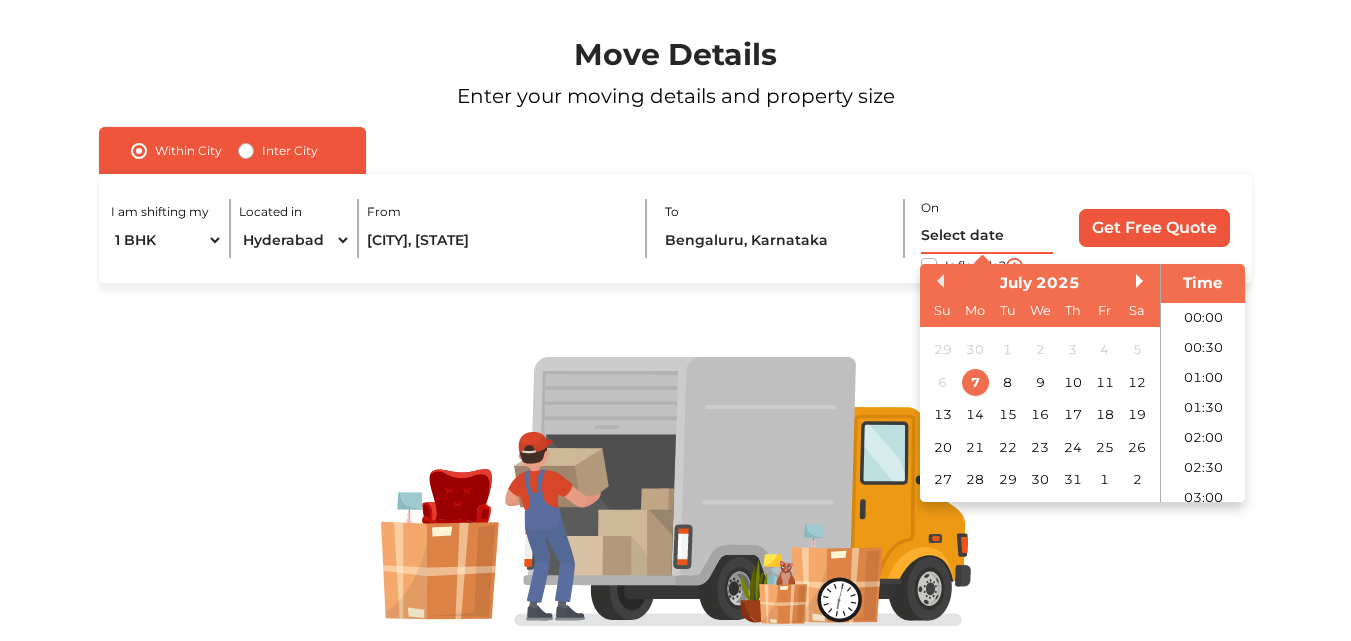 scroll, scrollTop: 936, scrollLeft: 0, axis: vertical 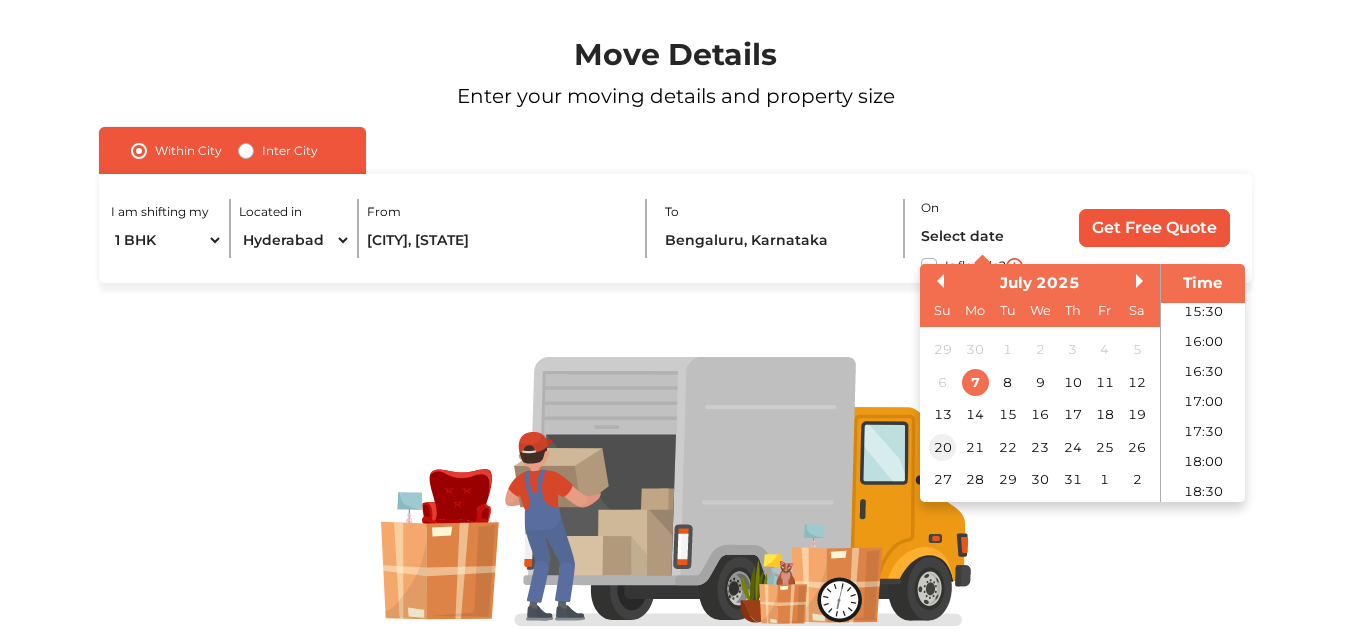 click on "20" at bounding box center (942, 447) 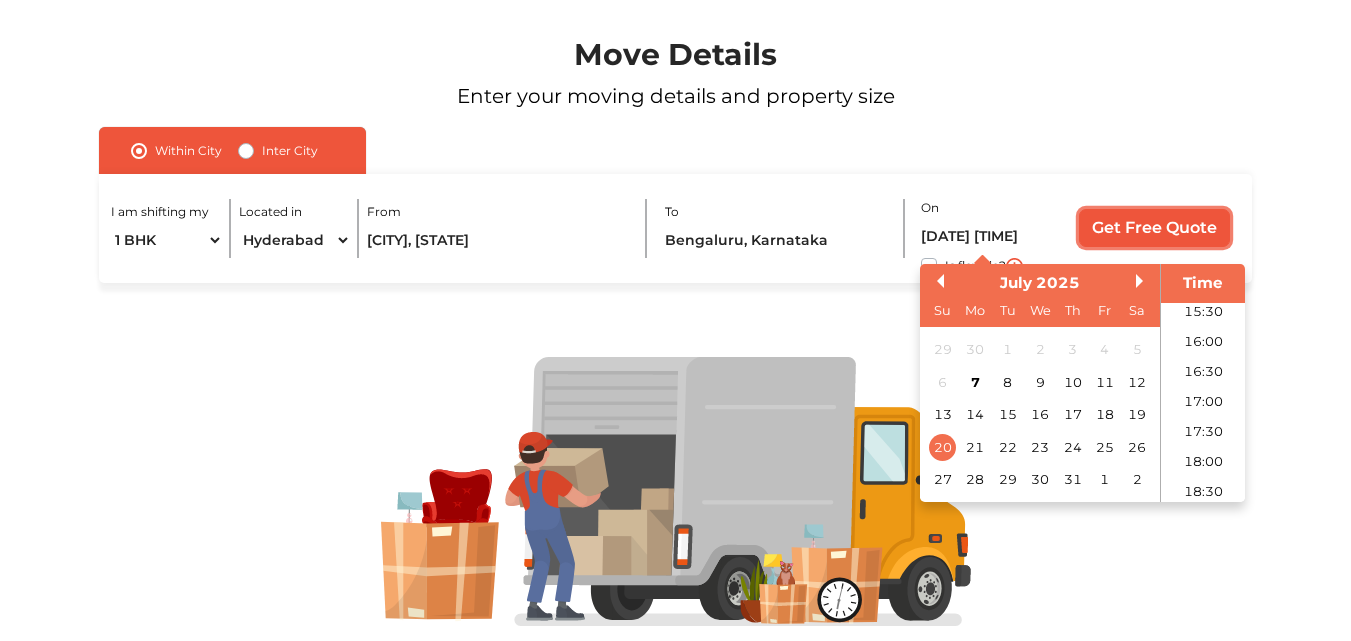 click on "Get Free Quote" at bounding box center (1154, 228) 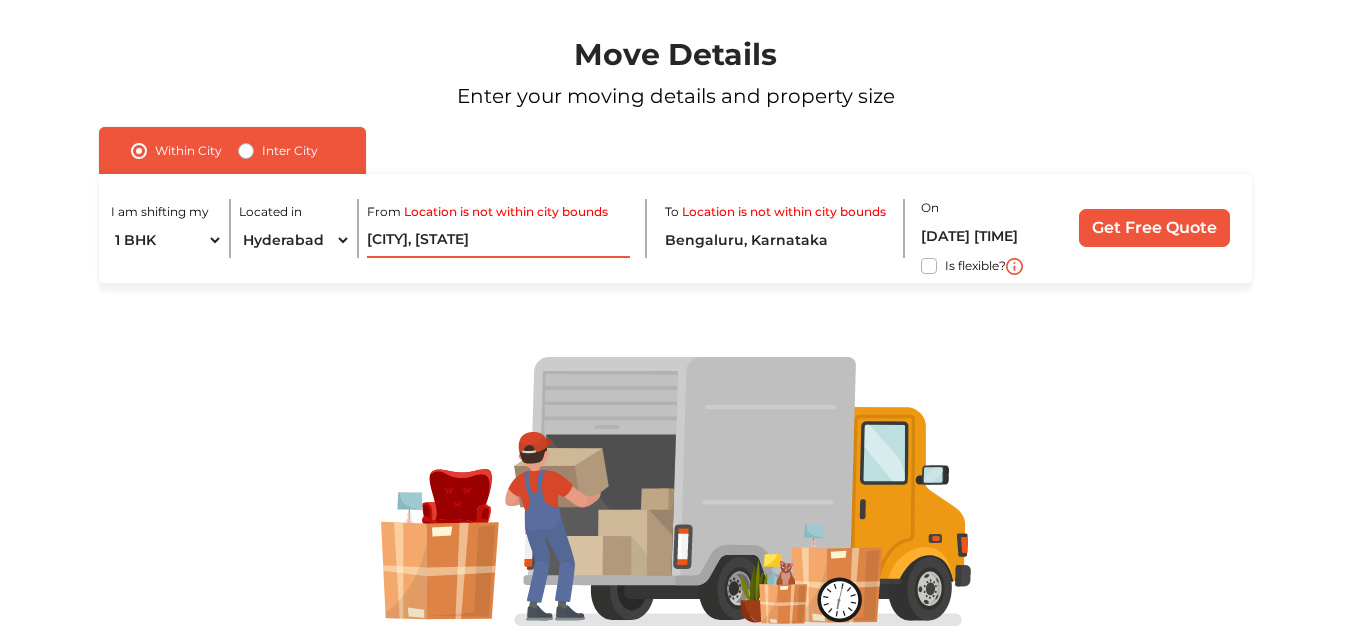 click on "[CITY], [STATE]" at bounding box center (499, 240) 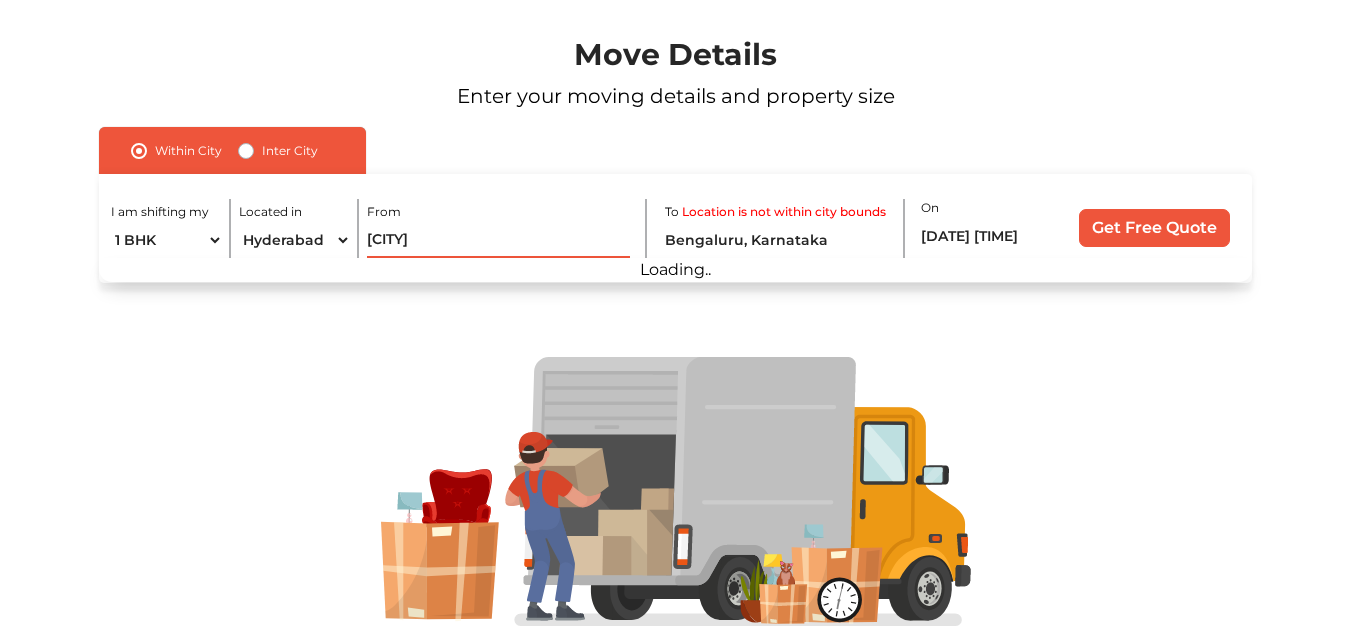 type on "[CITY]" 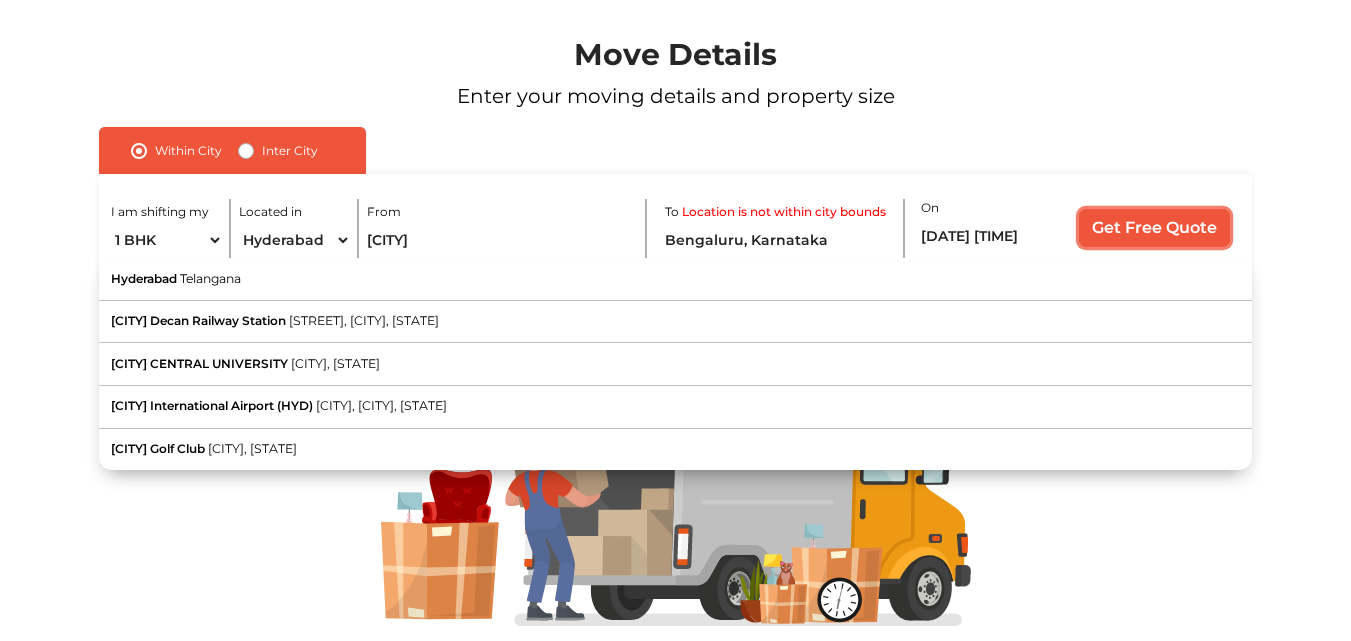 click on "Get Free Quote" at bounding box center [1154, 228] 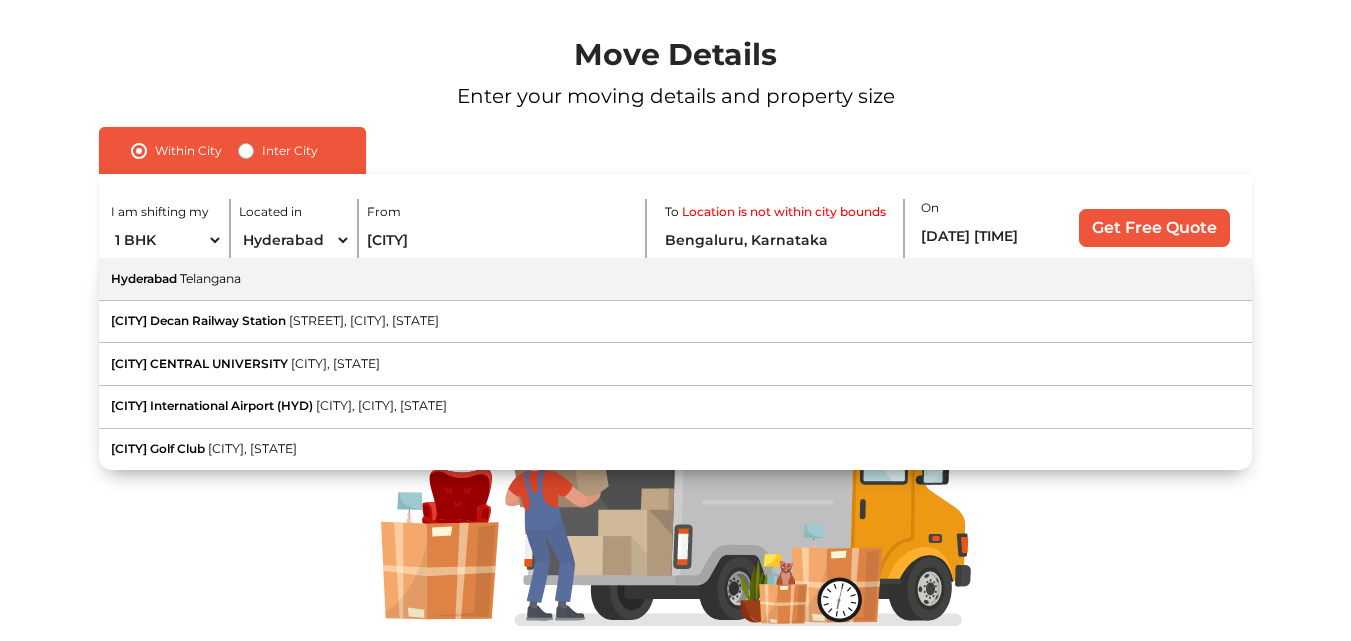 click on "[CITY] [STATE]" at bounding box center (675, 279) 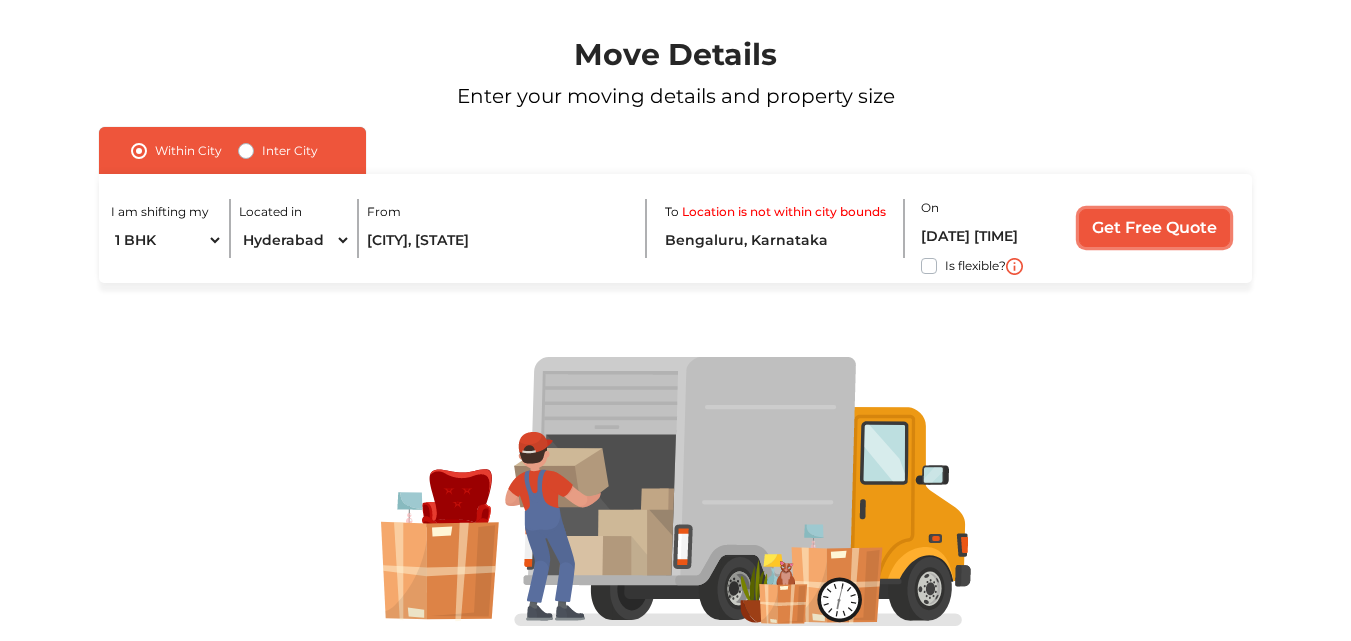 click on "Get Free Quote" at bounding box center (1154, 228) 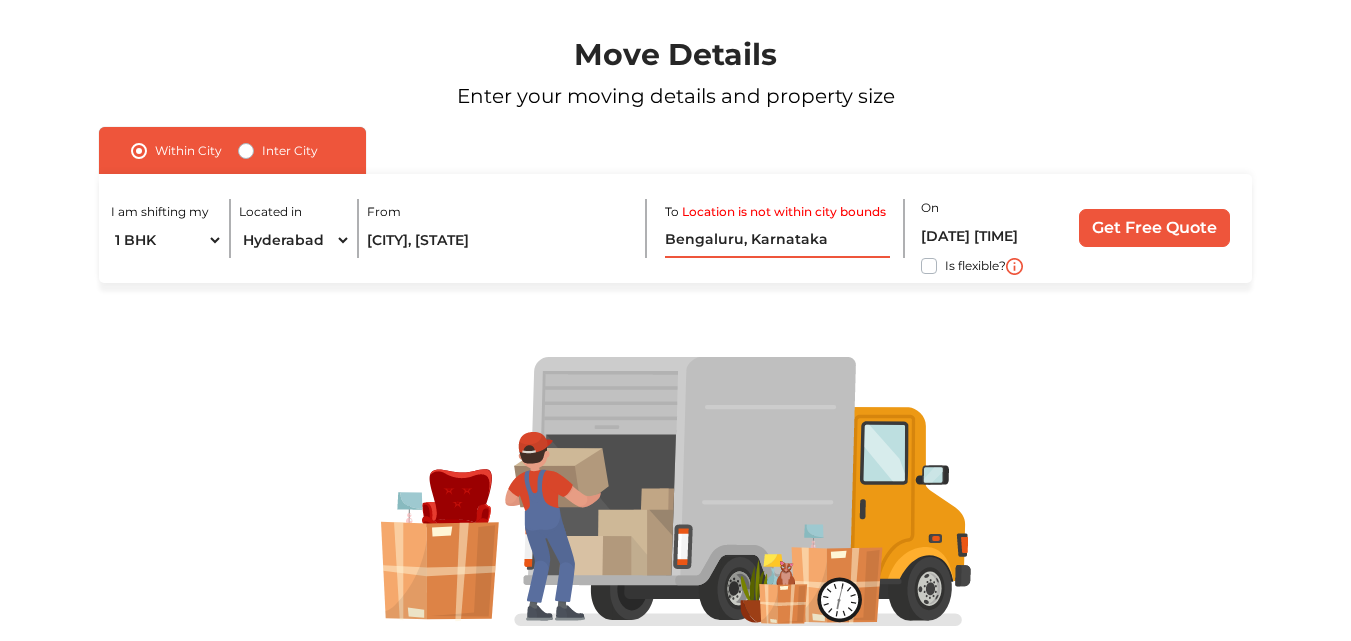 click on "Bengaluru, Karnataka" at bounding box center (778, 240) 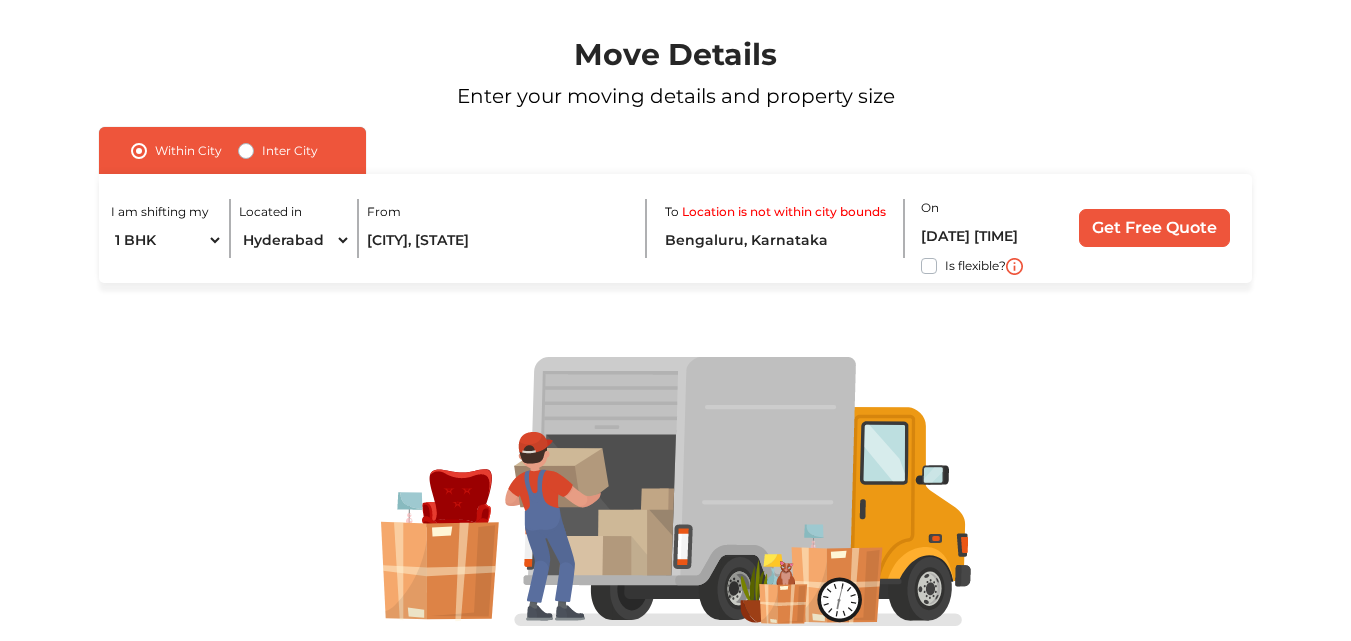click on "Inter City" at bounding box center [290, 151] 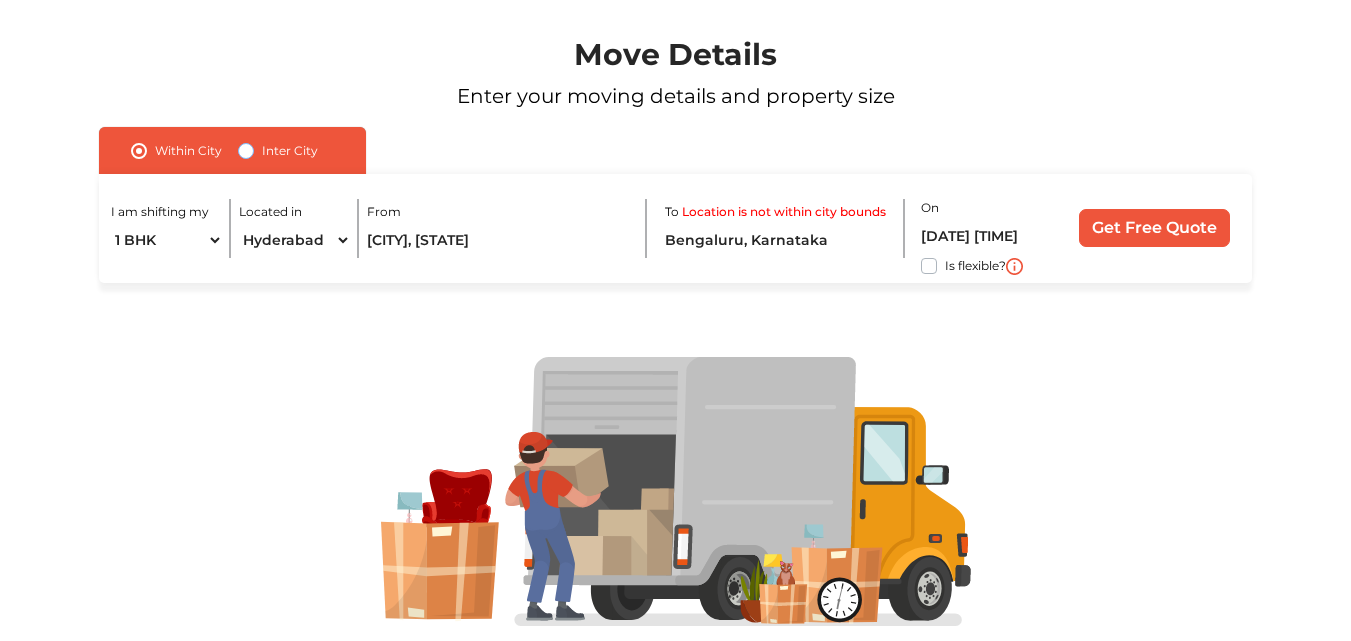click on "Inter City" at bounding box center (246, 149) 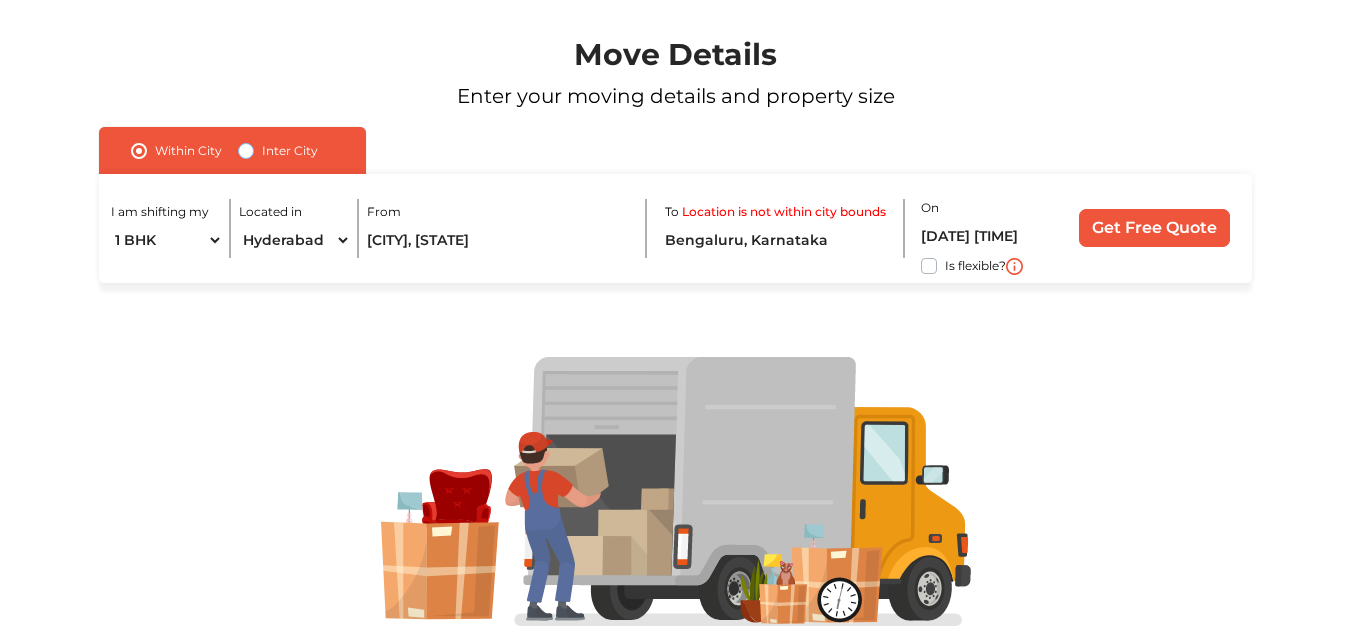 radio on "true" 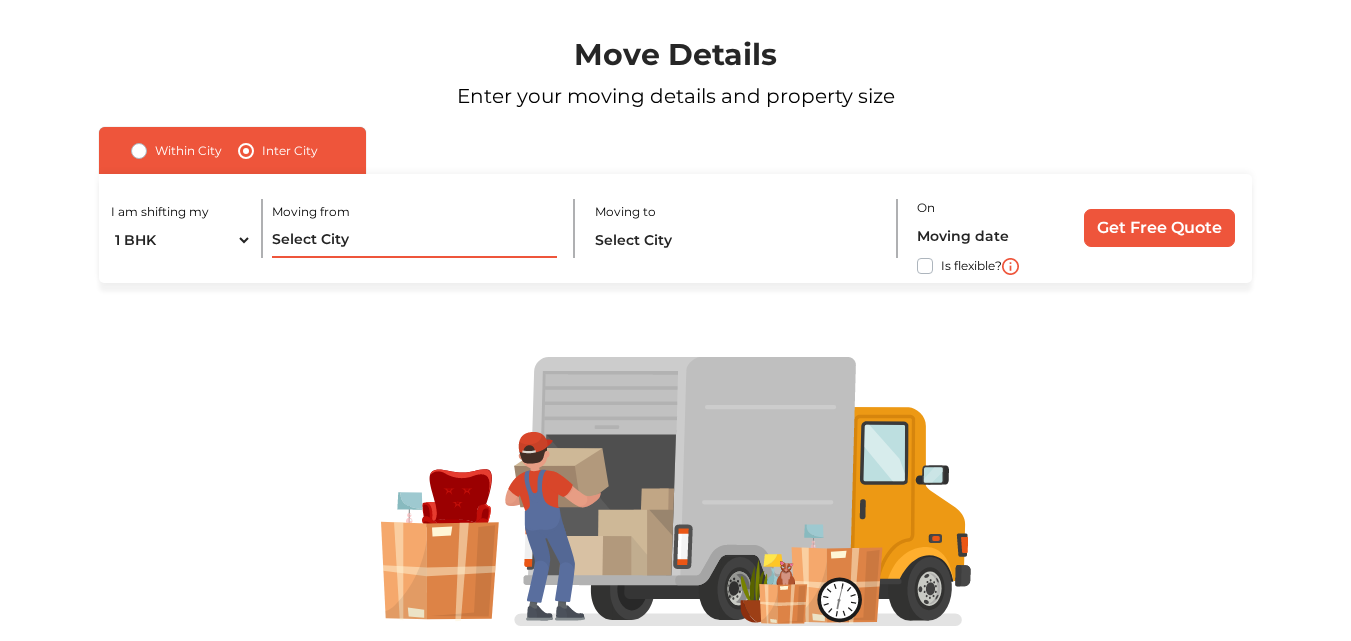 click at bounding box center [414, 240] 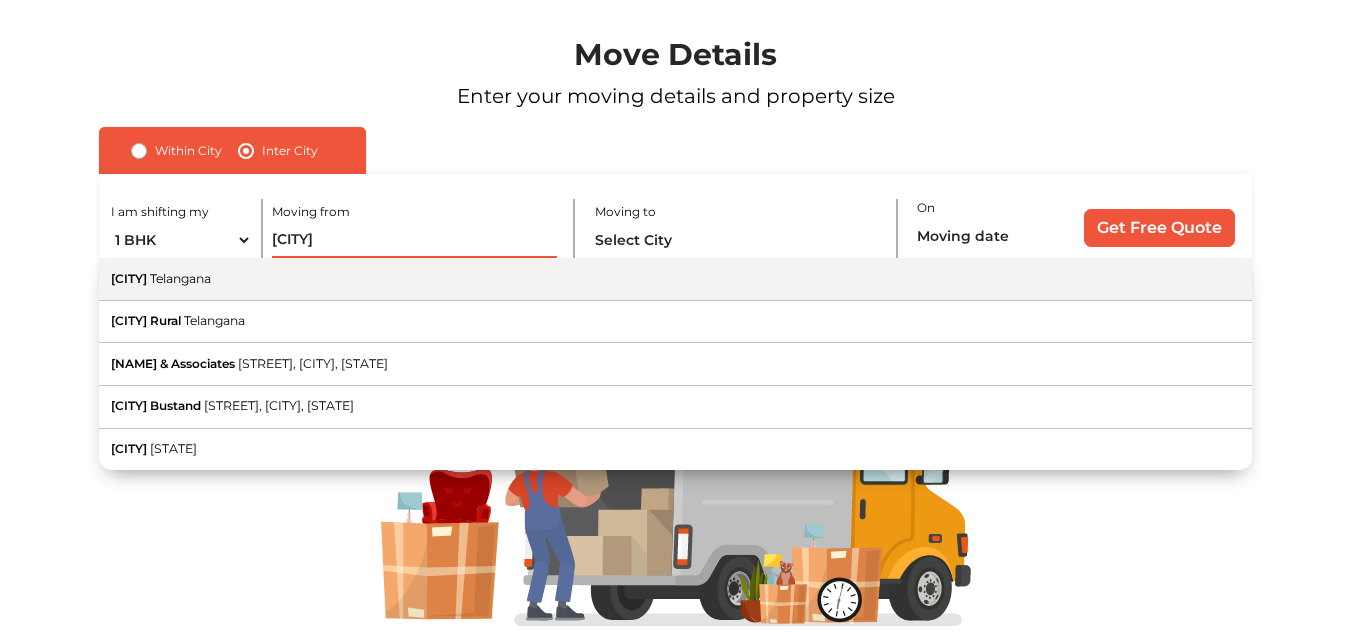 type on "[CITY]" 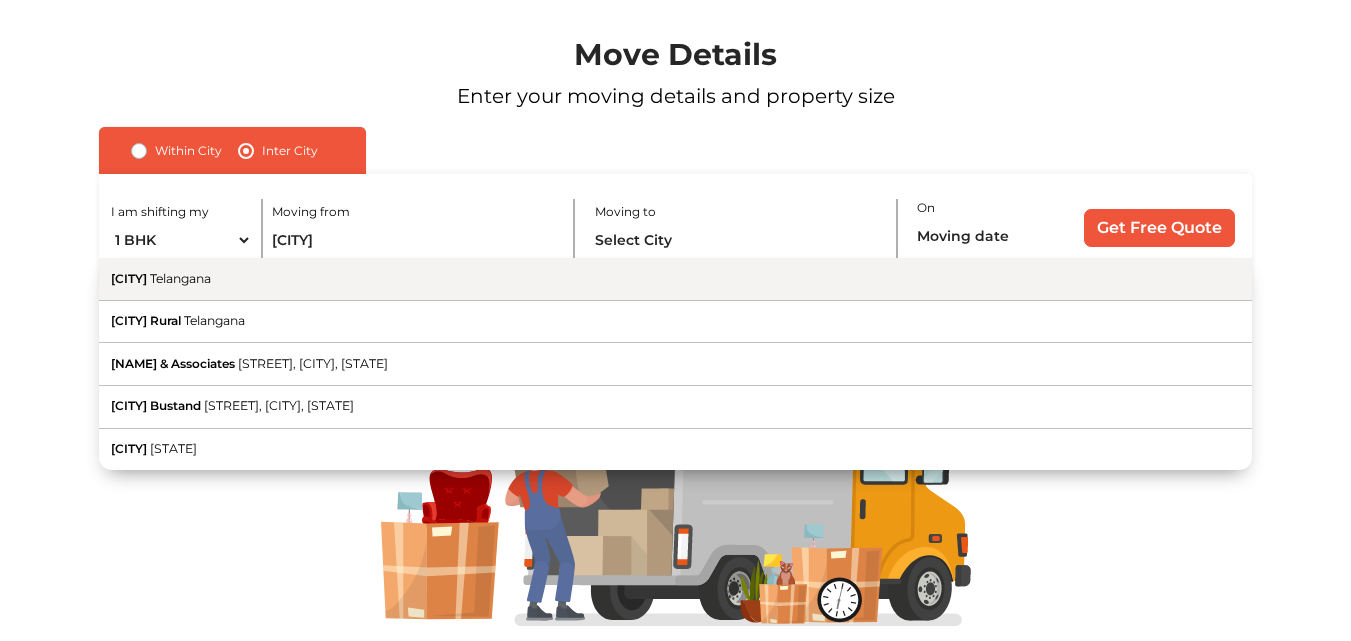 click on "[CITY] [STATE]" at bounding box center [675, 279] 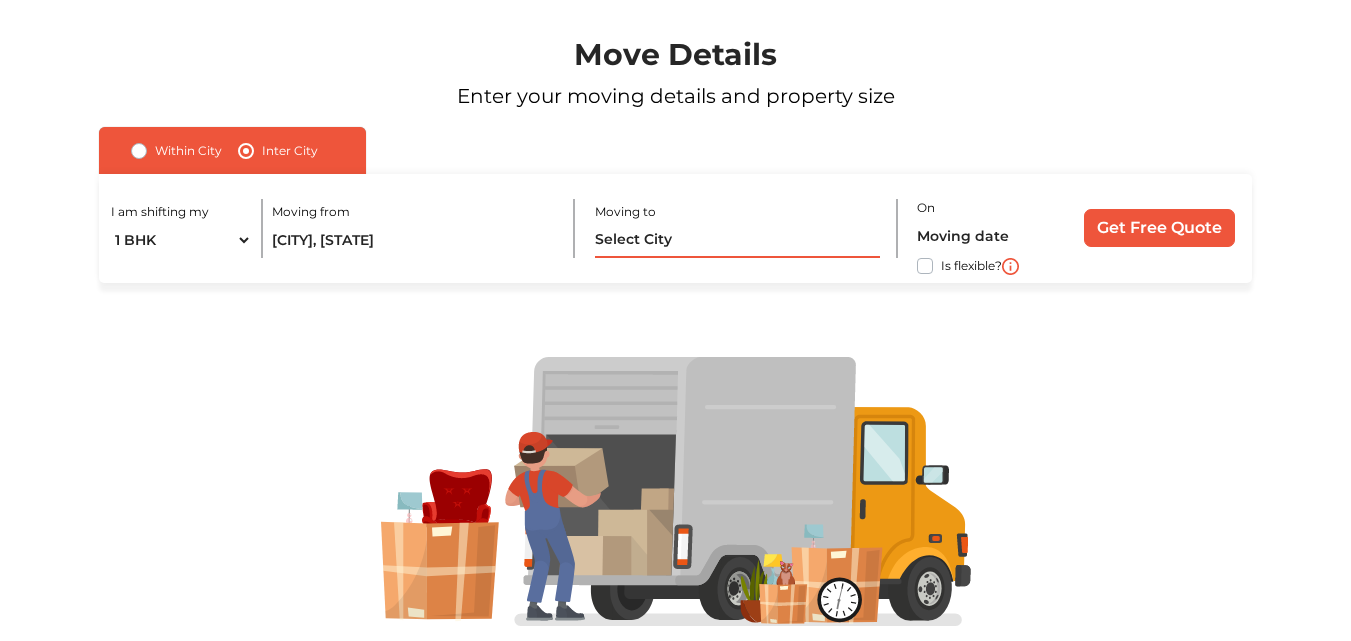 click at bounding box center (737, 240) 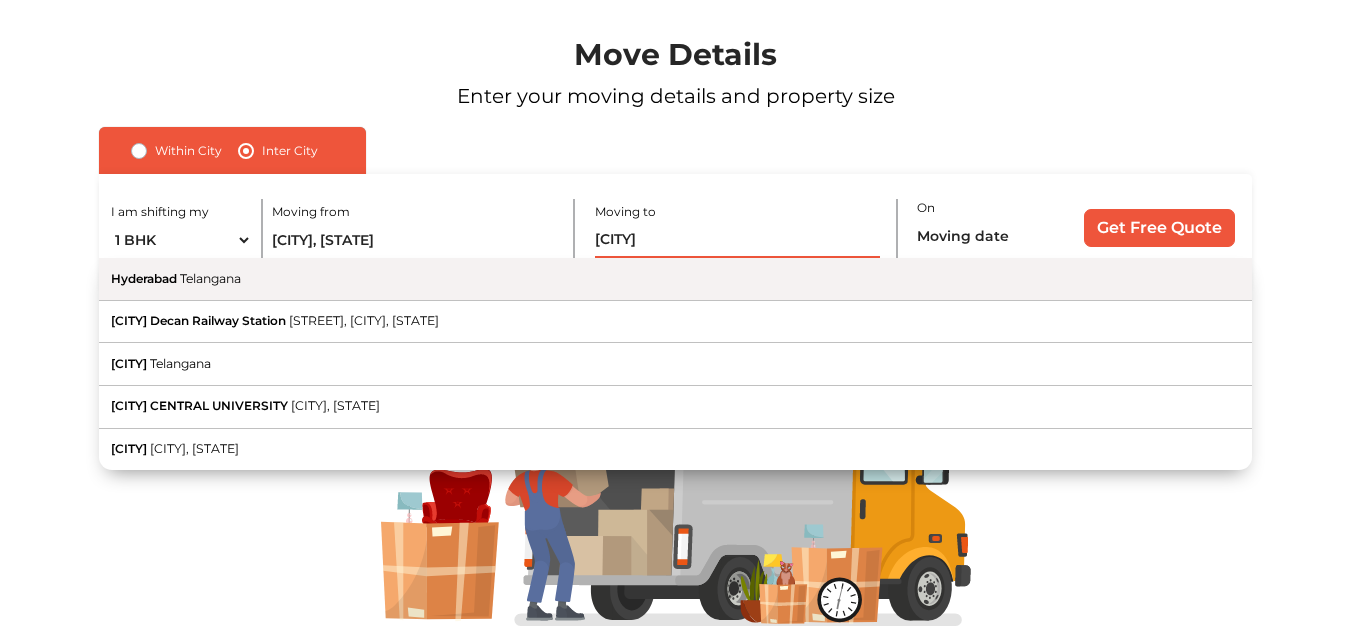 type on "[CITY]" 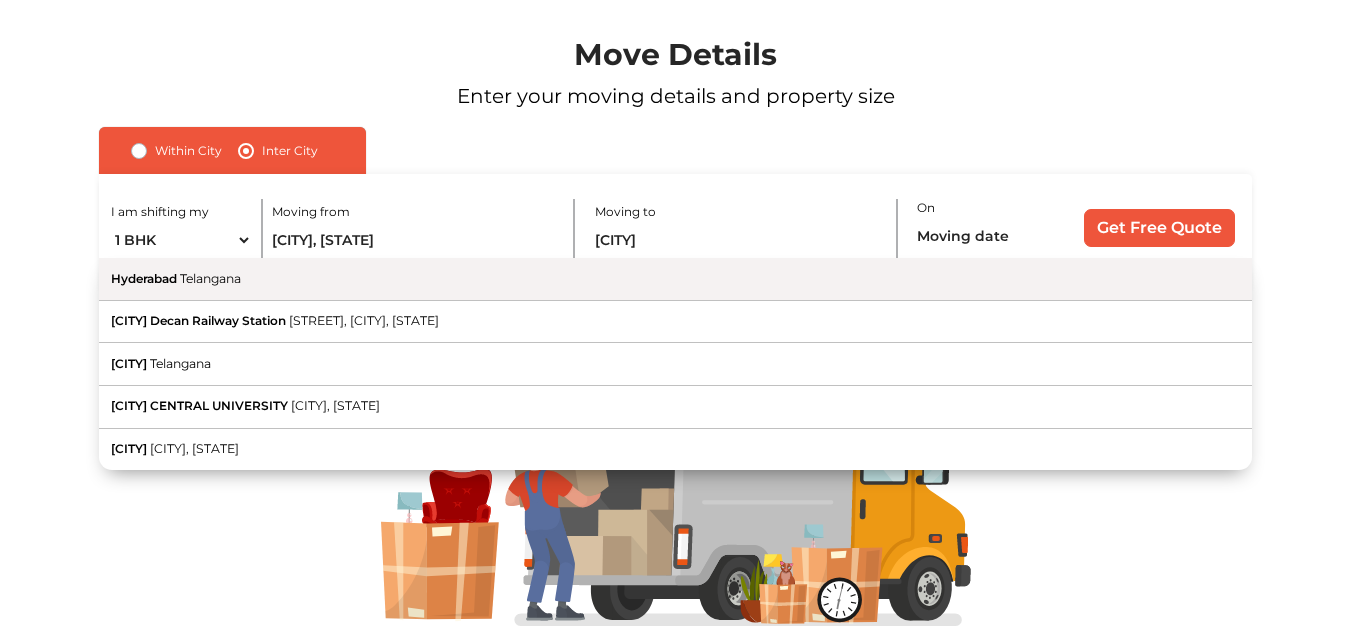 click on "[CITY] [STATE]" at bounding box center [675, 279] 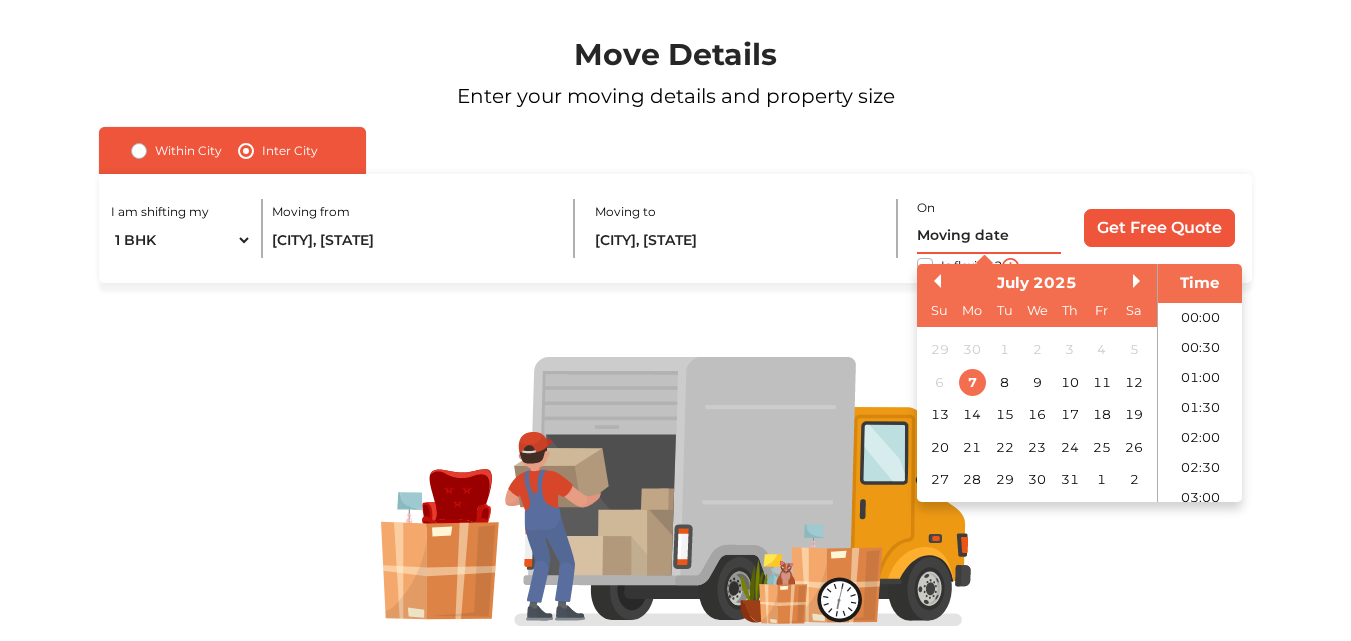 click at bounding box center [989, 236] 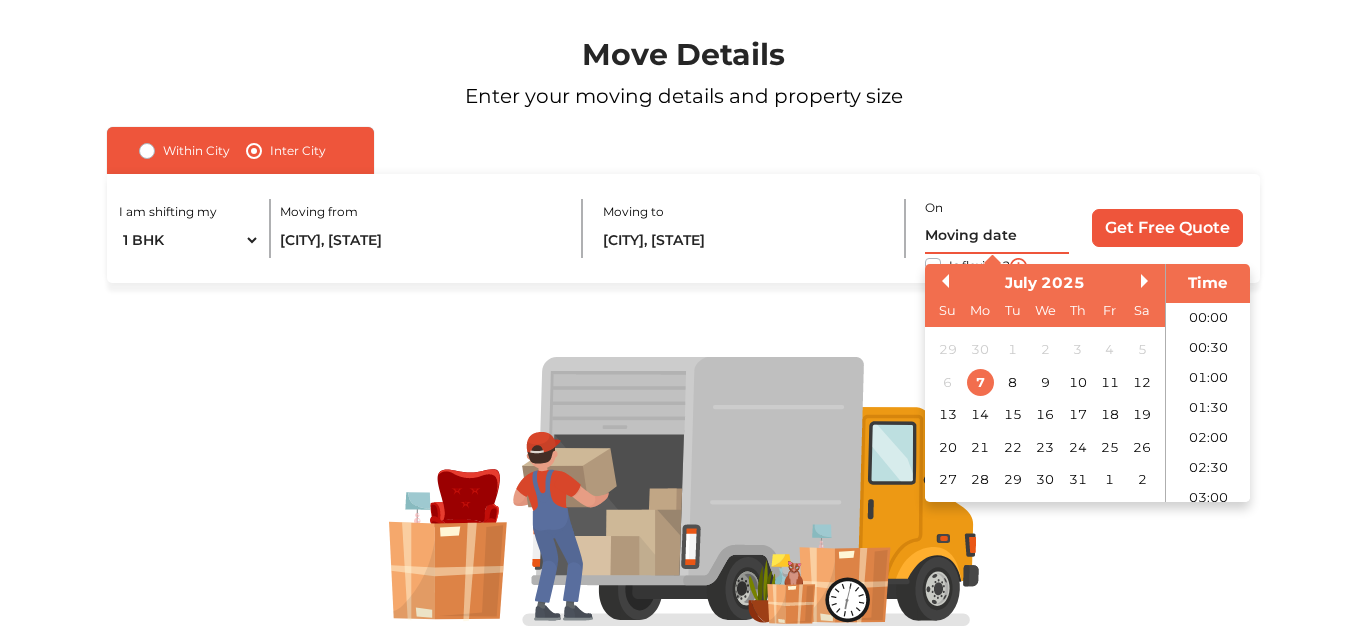 scroll, scrollTop: 936, scrollLeft: 0, axis: vertical 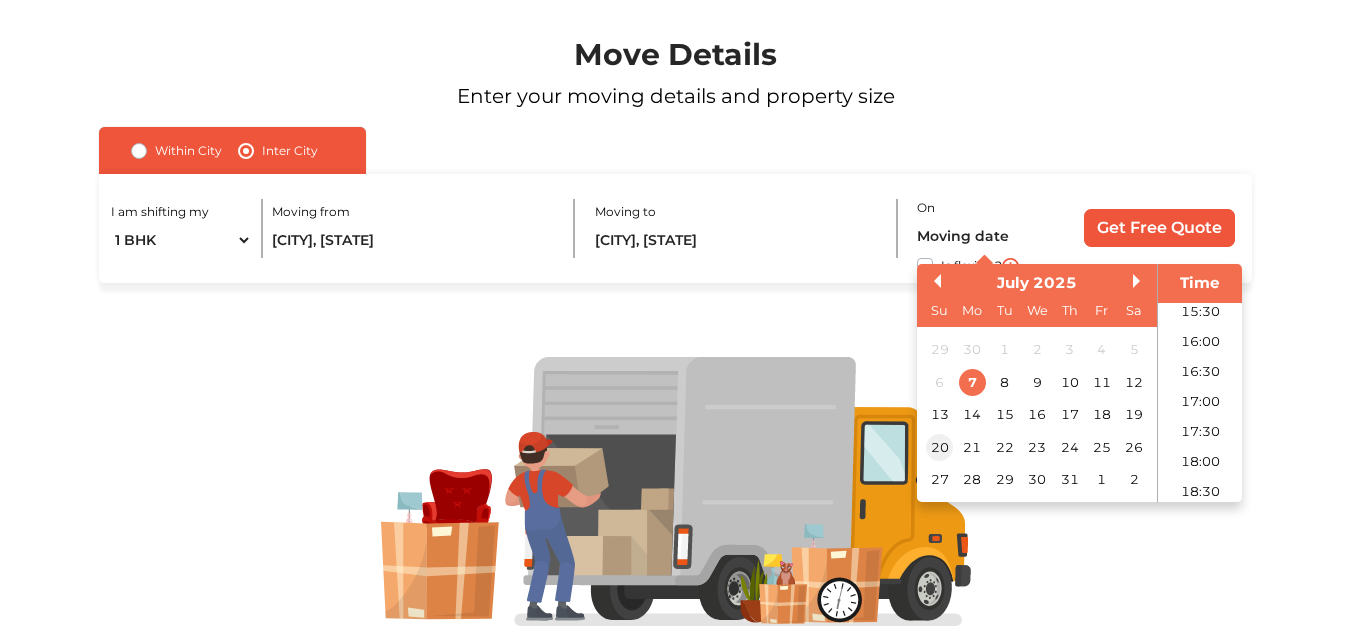 click on "20" at bounding box center (939, 447) 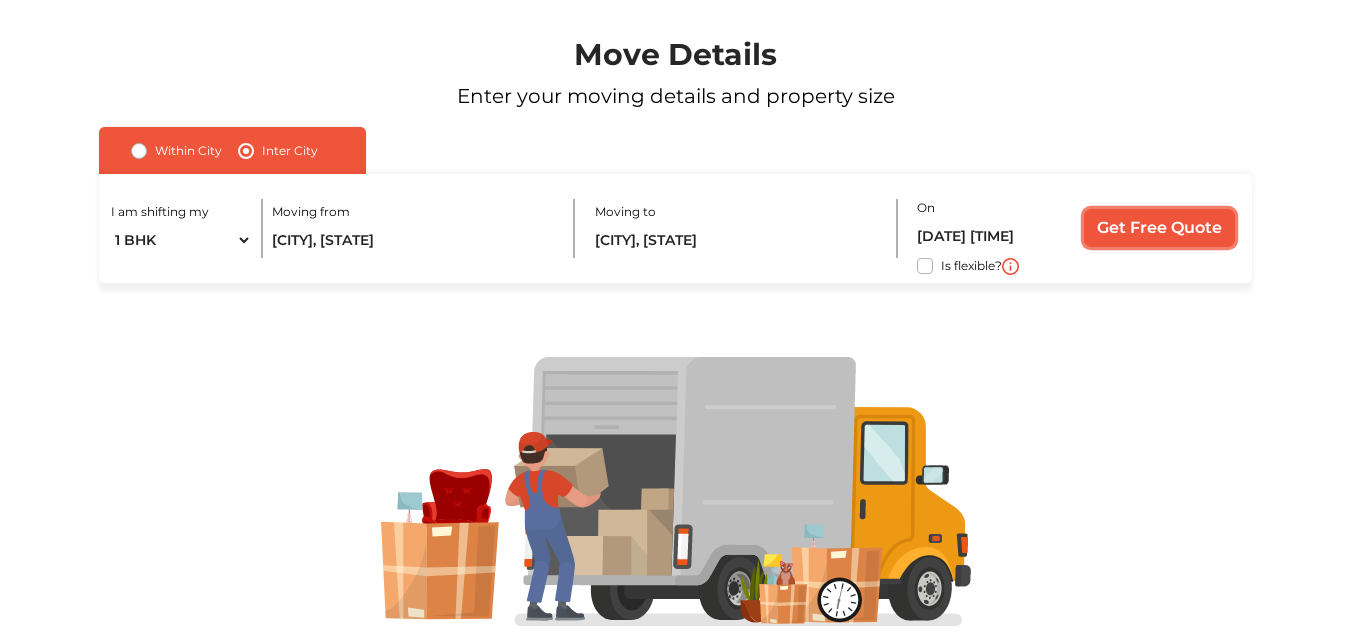 click on "Get Free Quote" at bounding box center (1159, 228) 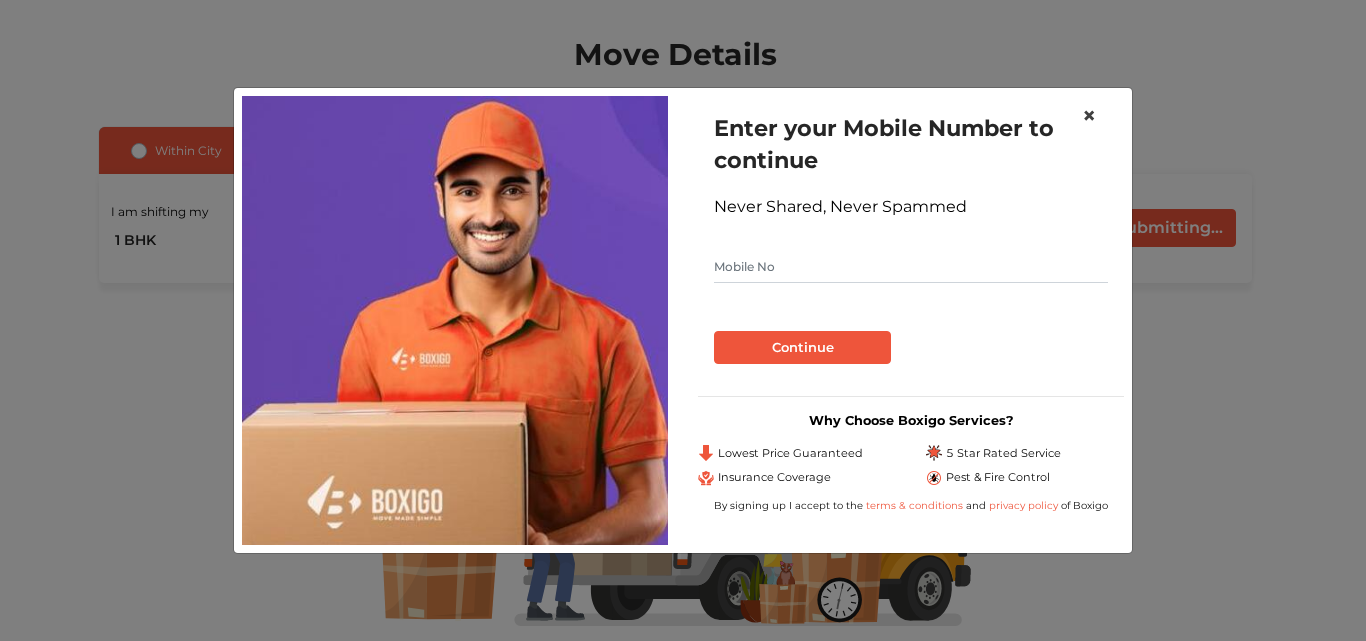 click on "×" at bounding box center (1089, 115) 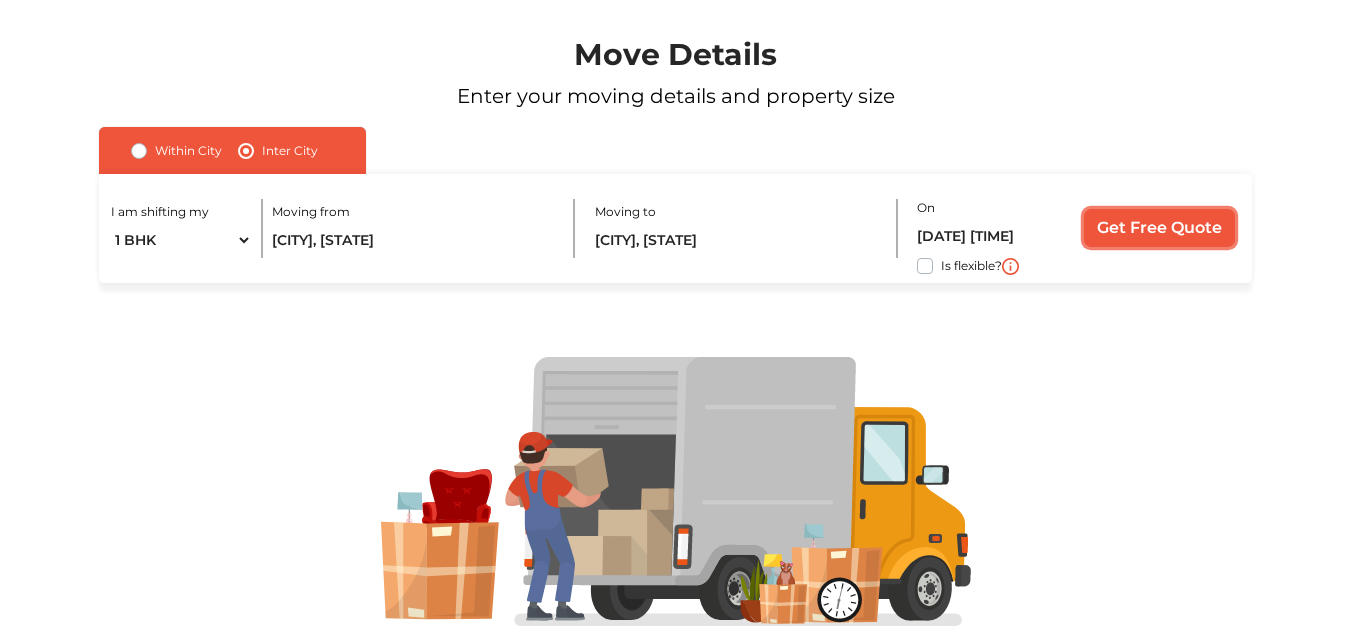click on "Get Free Quote" at bounding box center [1159, 228] 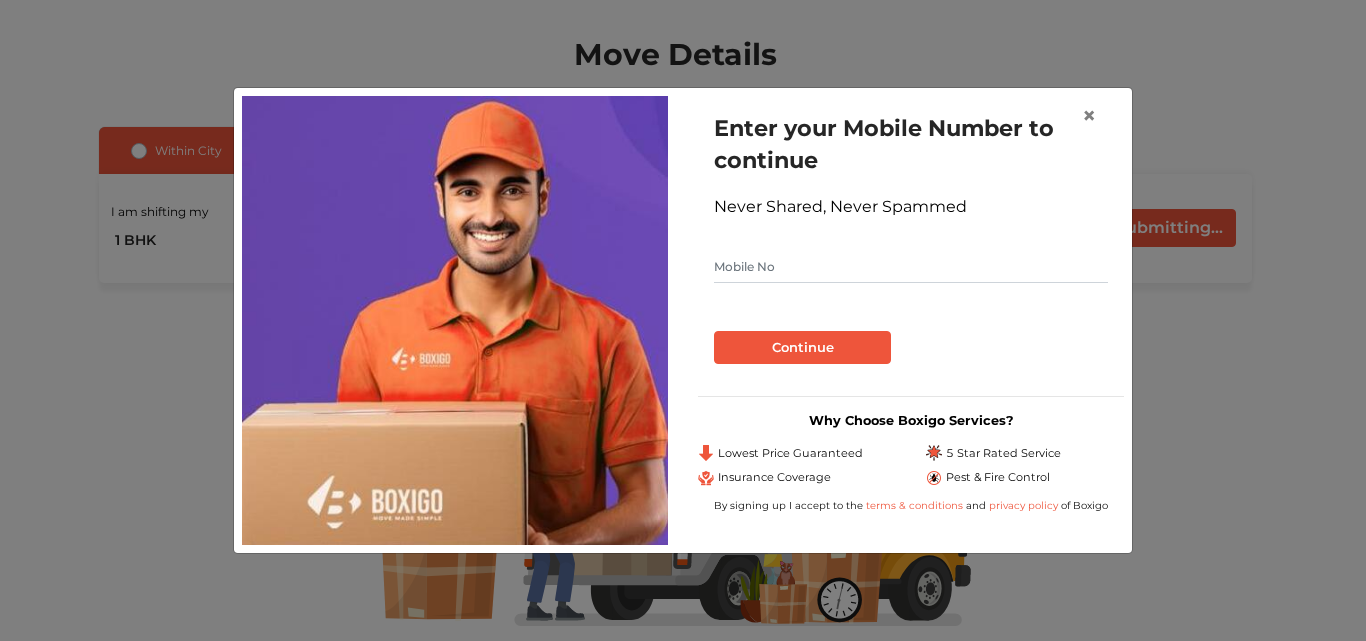 click at bounding box center [911, 267] 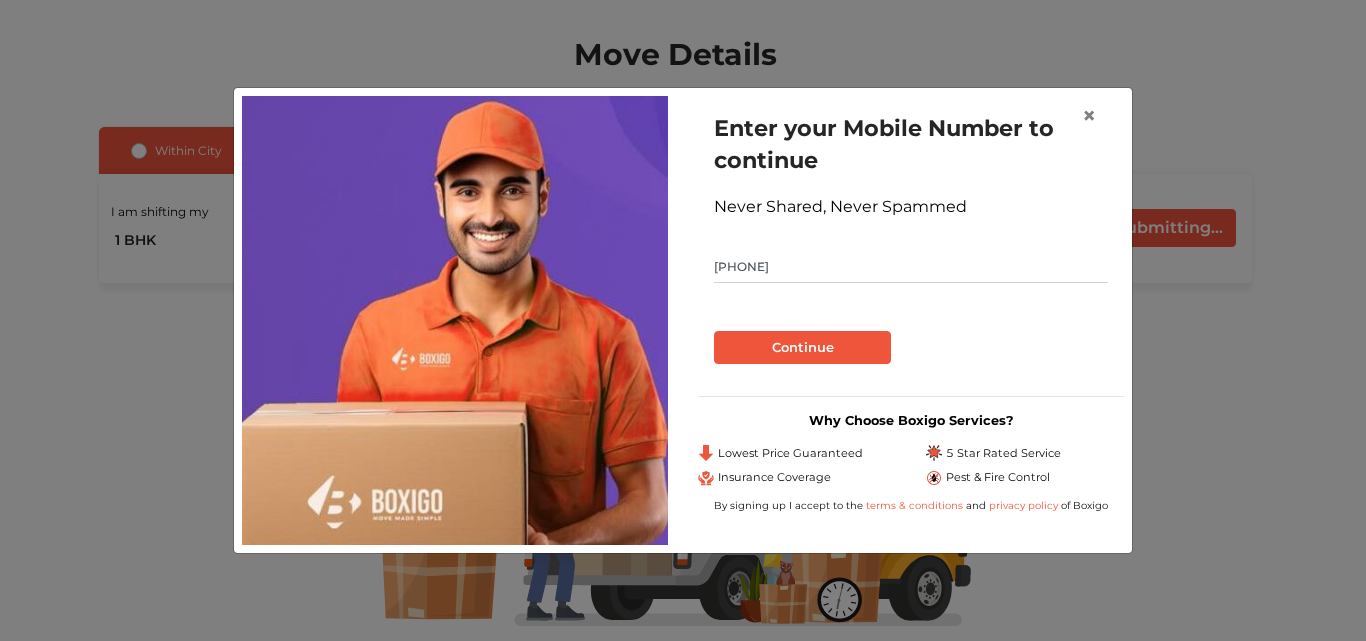 type on "[PHONE]" 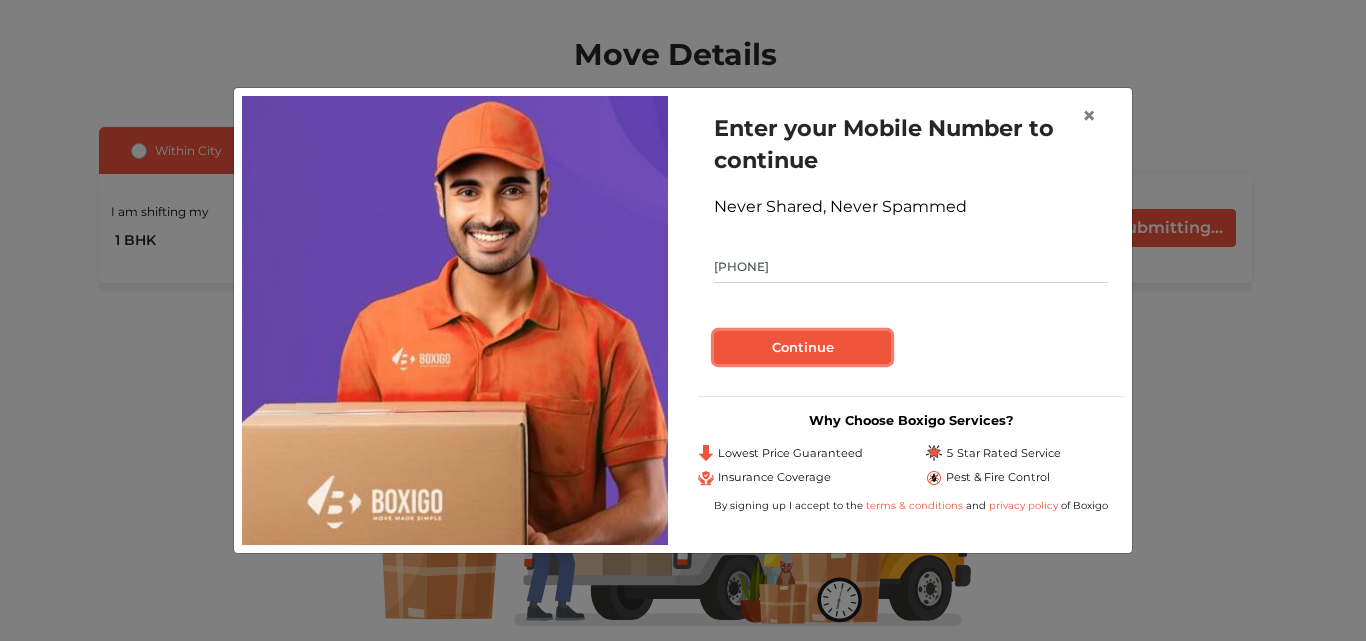 click on "Continue" at bounding box center (802, 348) 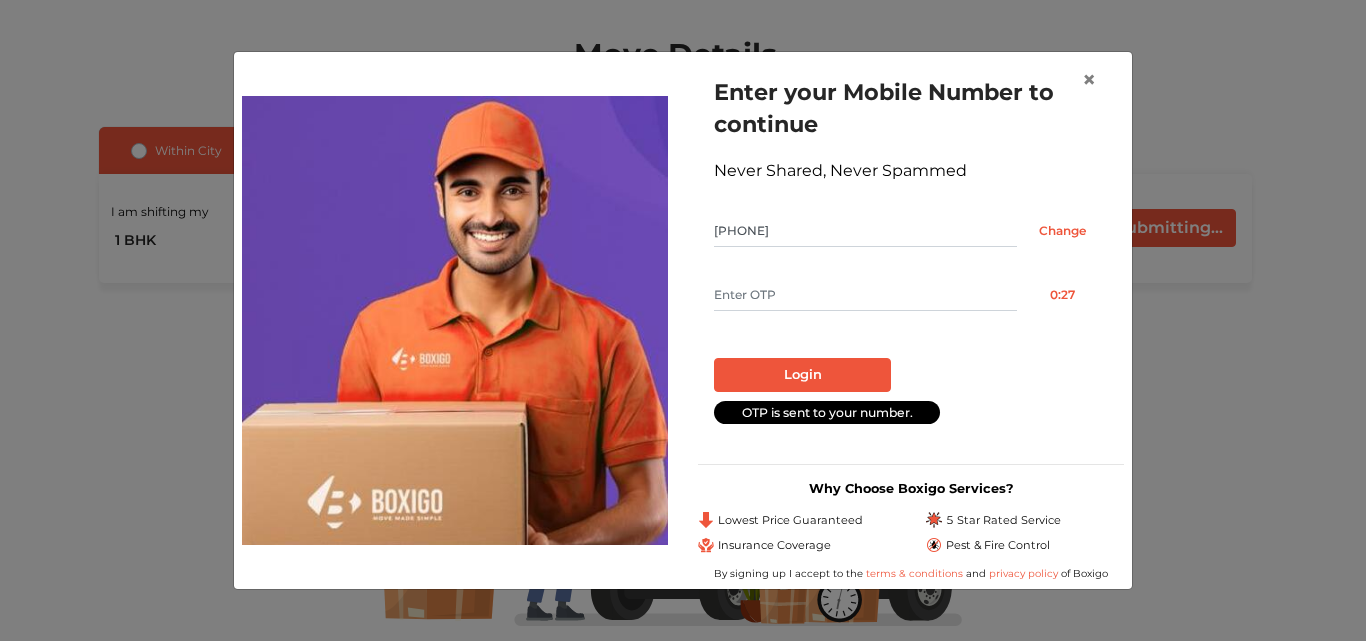 click at bounding box center [865, 295] 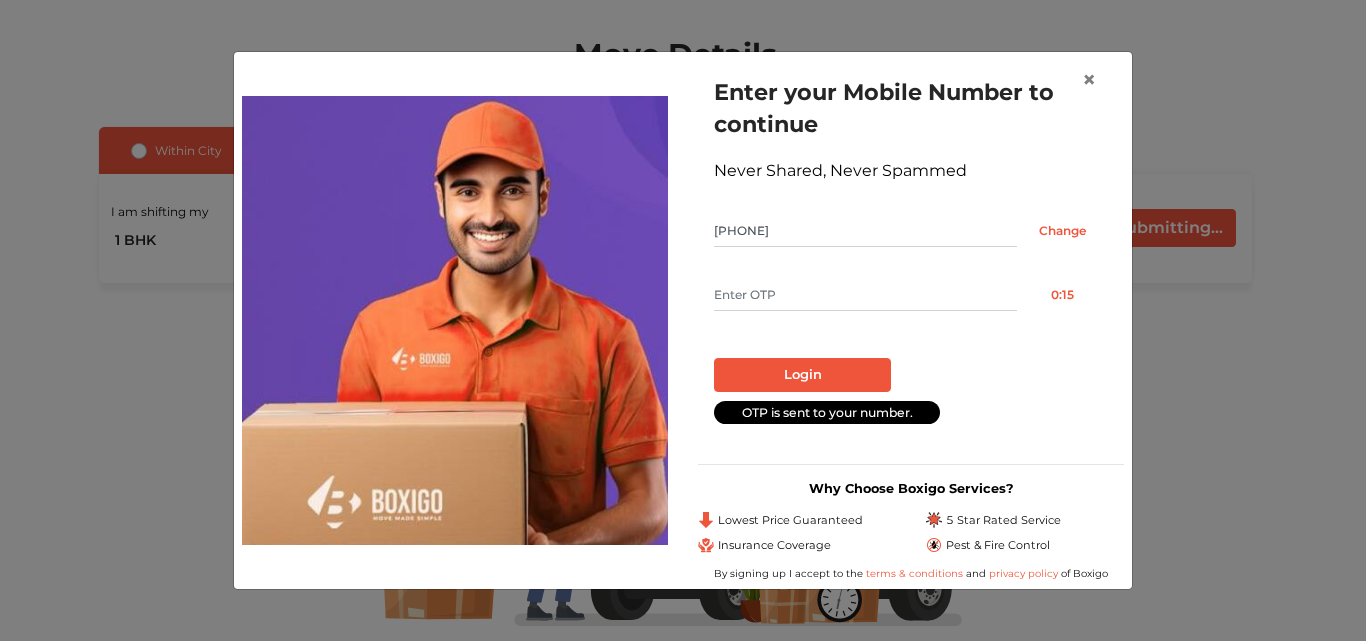 click at bounding box center (865, 295) 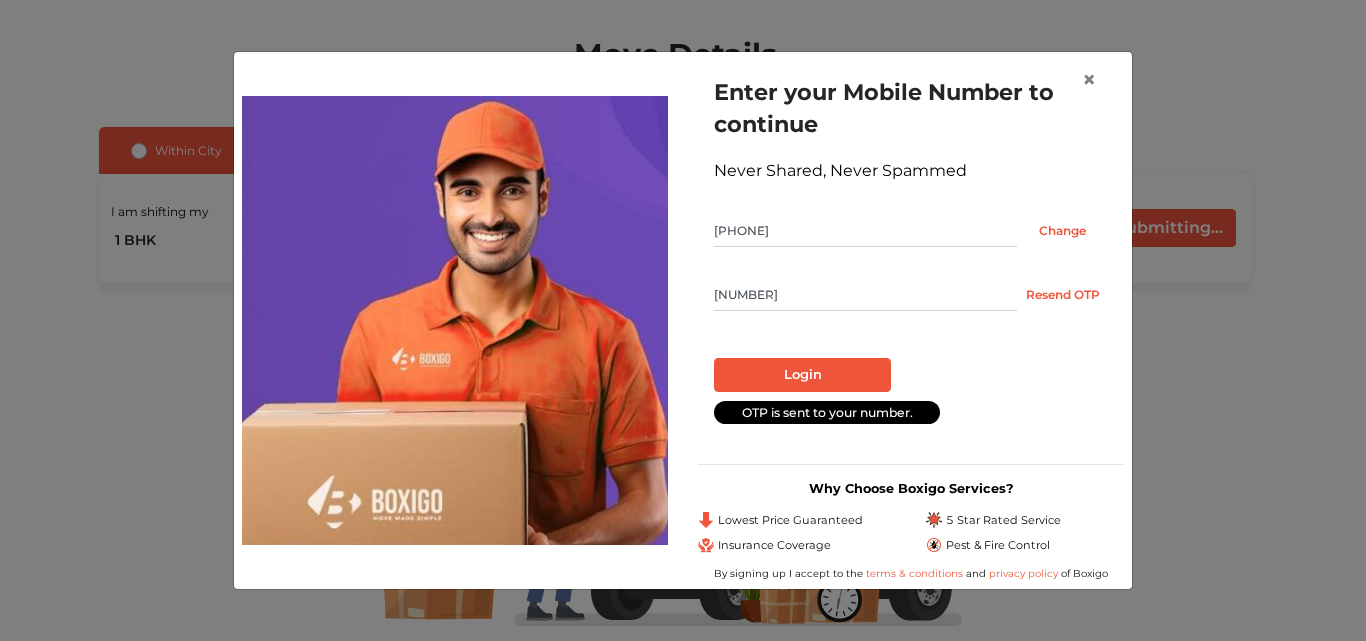type on "[NUMBER]" 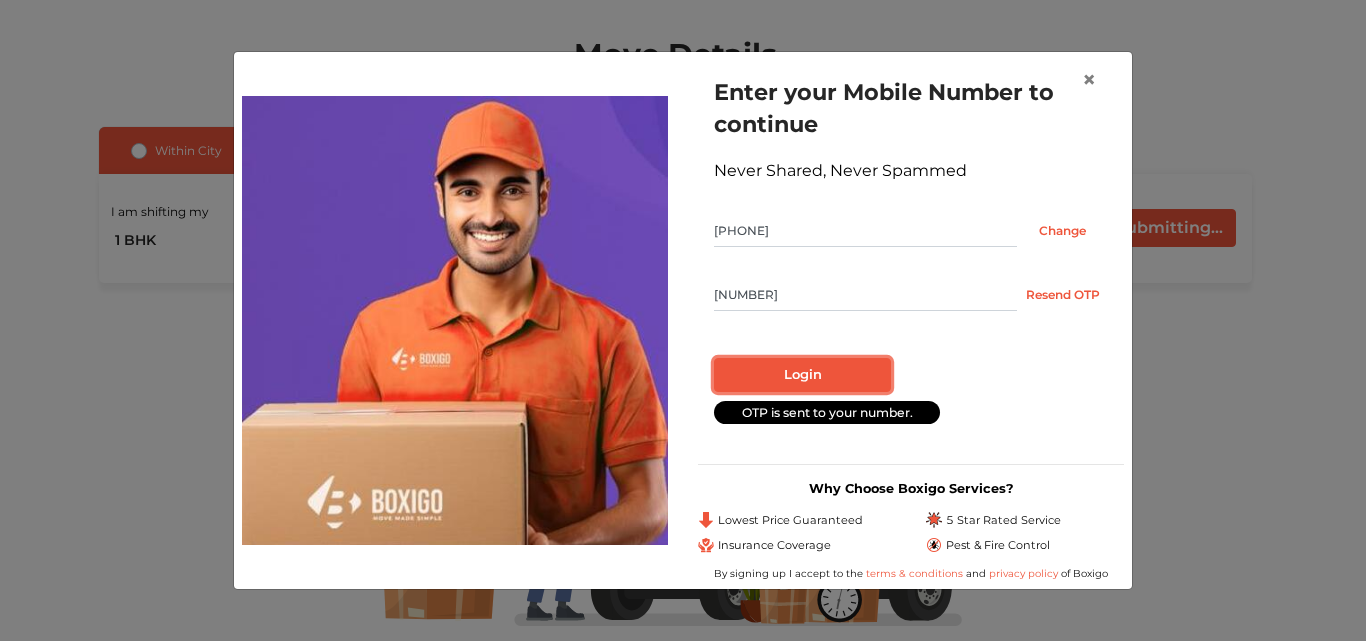 click on "Login" at bounding box center [802, 375] 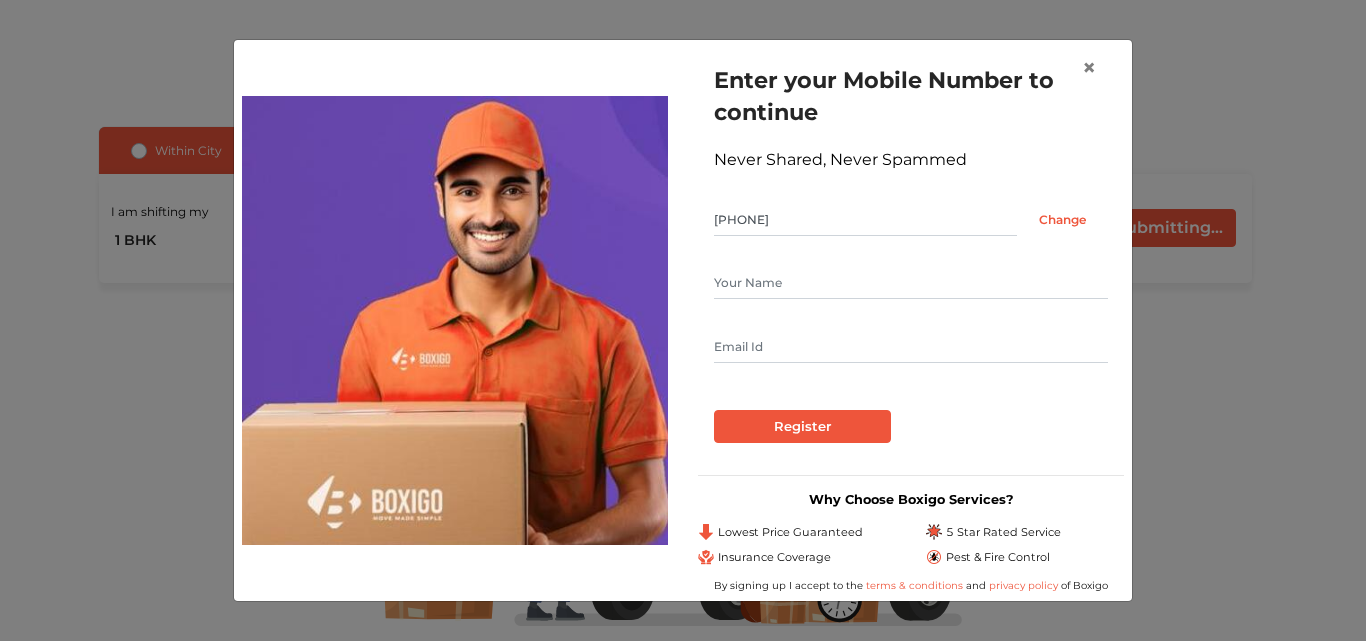 click at bounding box center [911, 283] 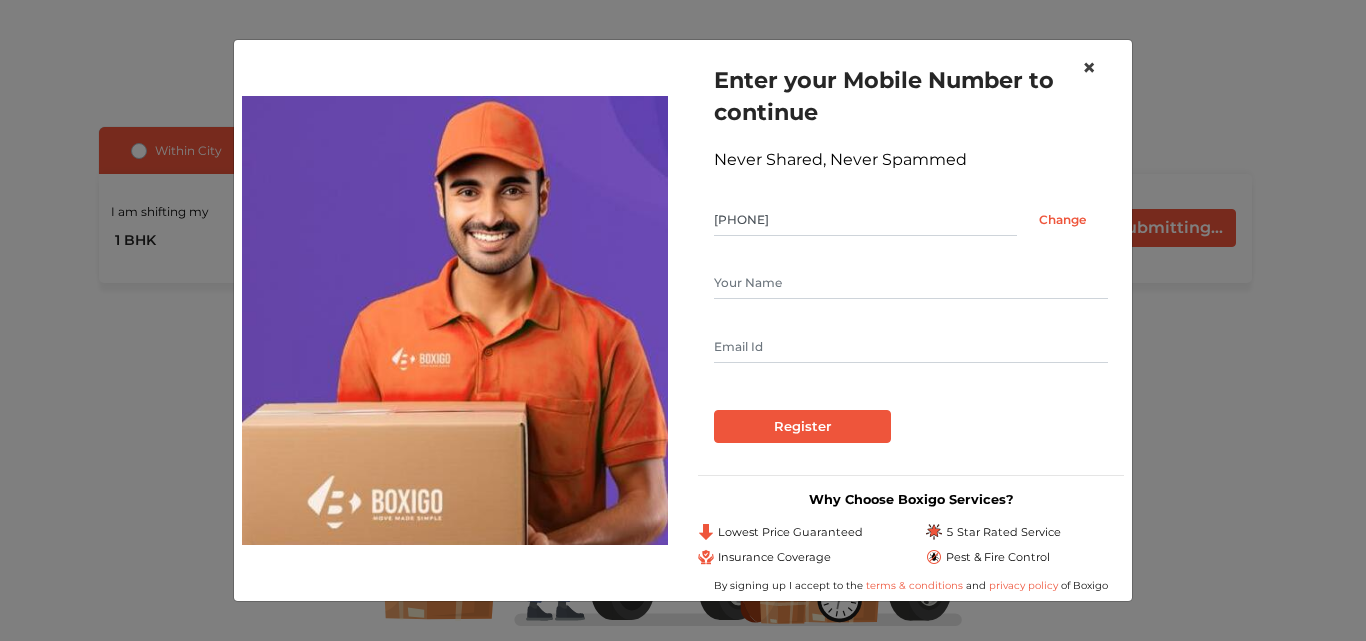 click on "×" at bounding box center [1089, 67] 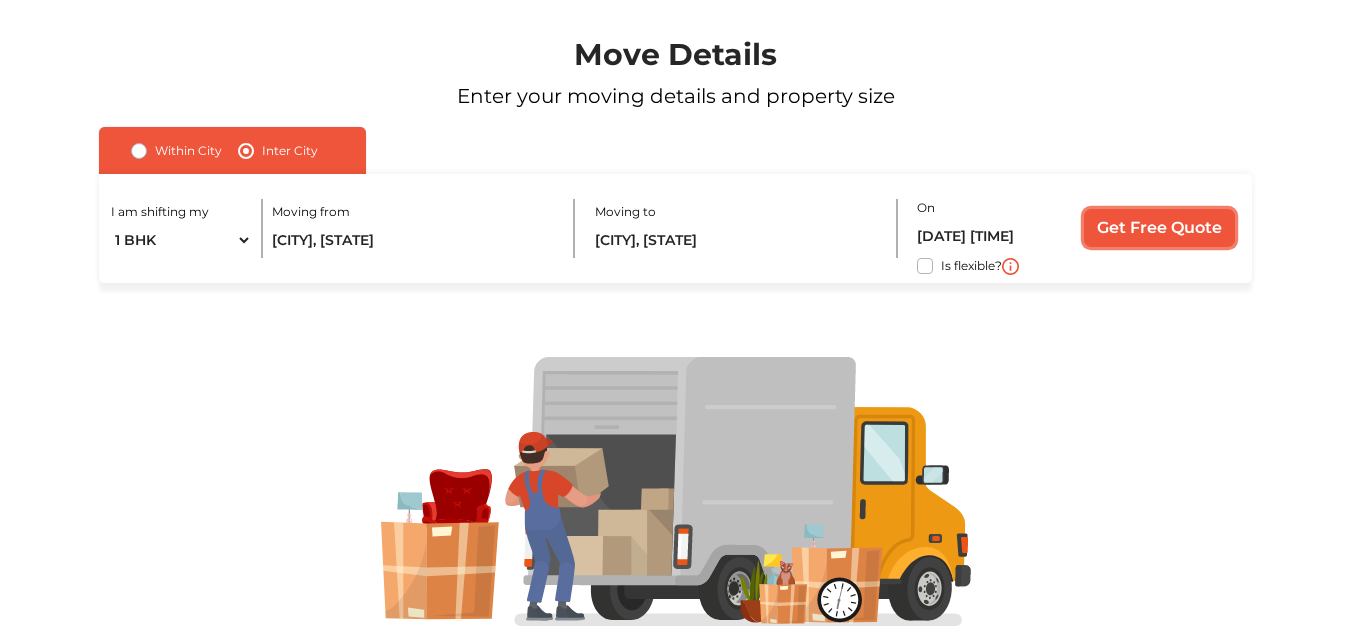 click on "Get Free Quote" at bounding box center (1159, 228) 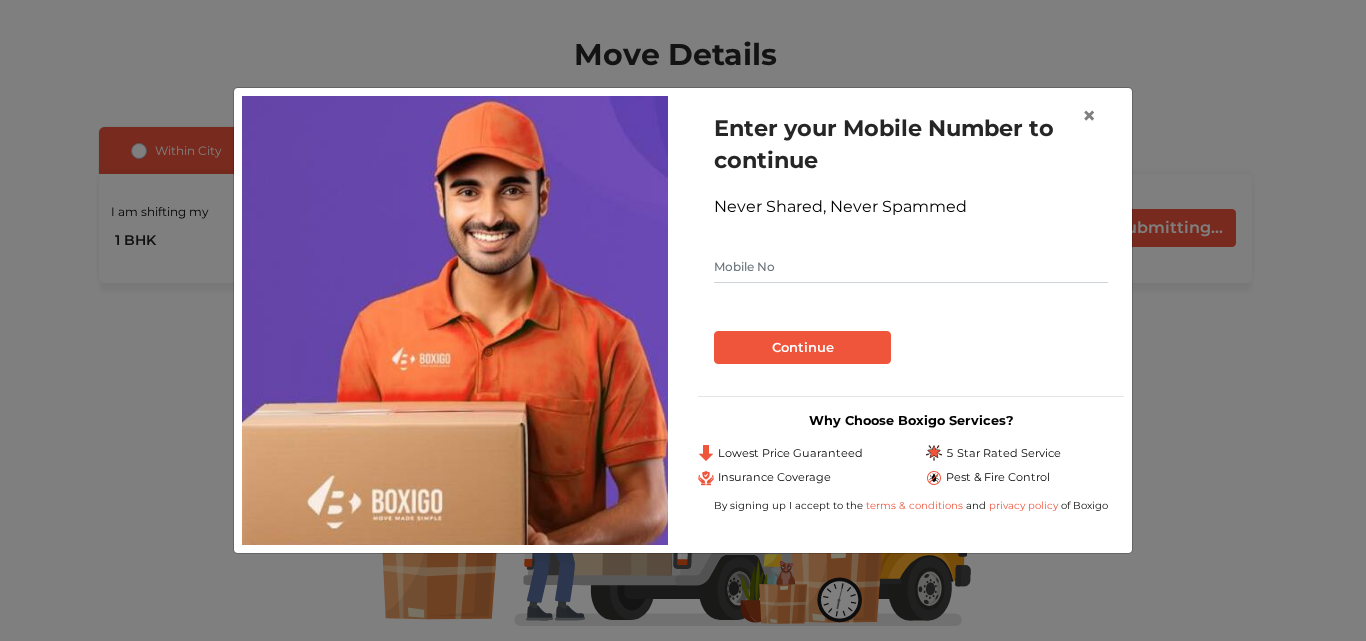 click at bounding box center [911, 267] 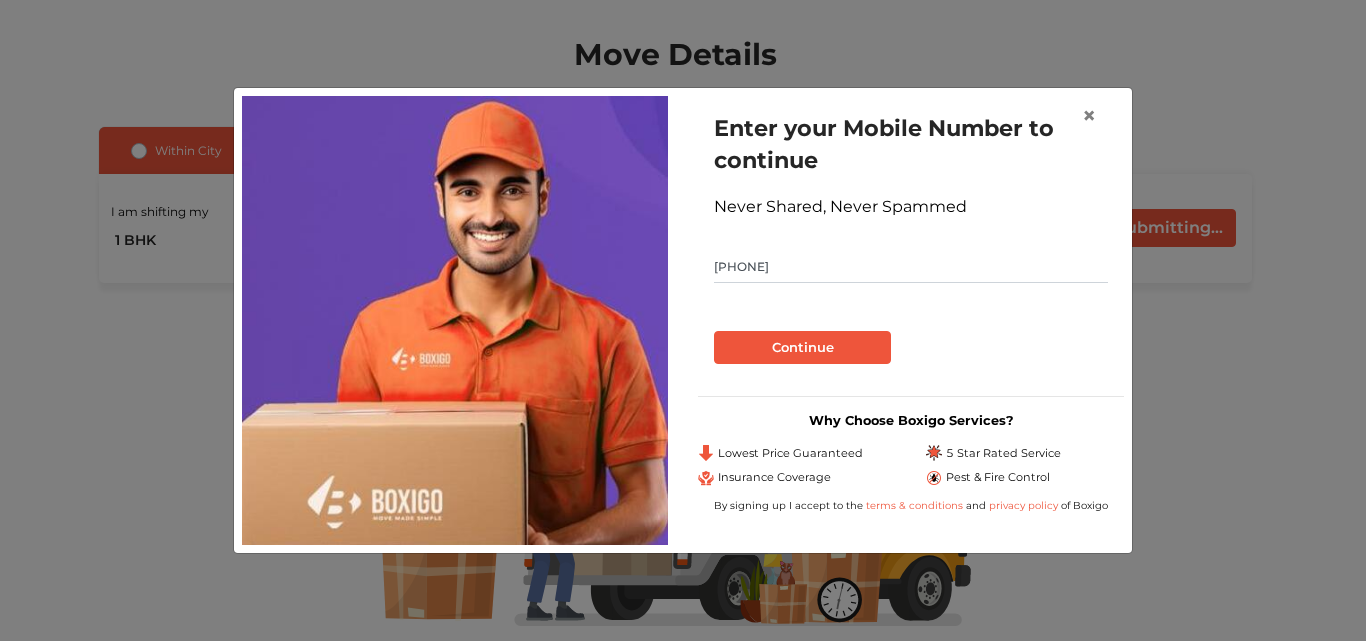 type on "[PHONE]" 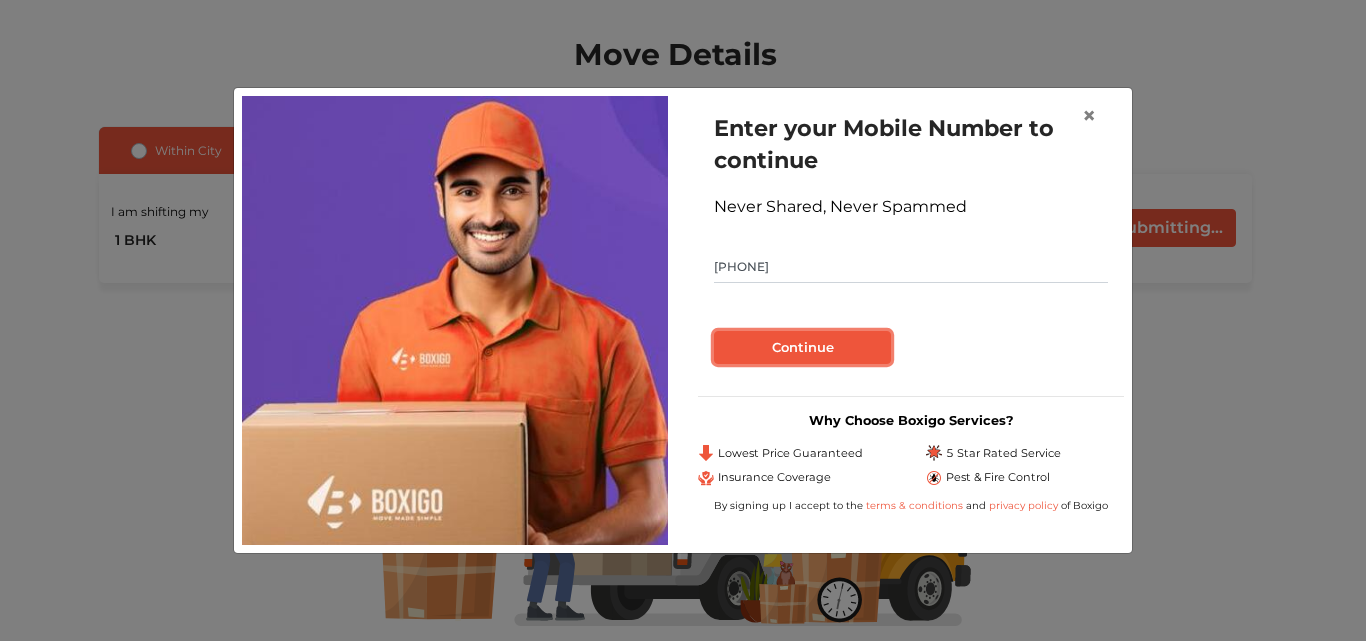 click on "Continue" at bounding box center [802, 348] 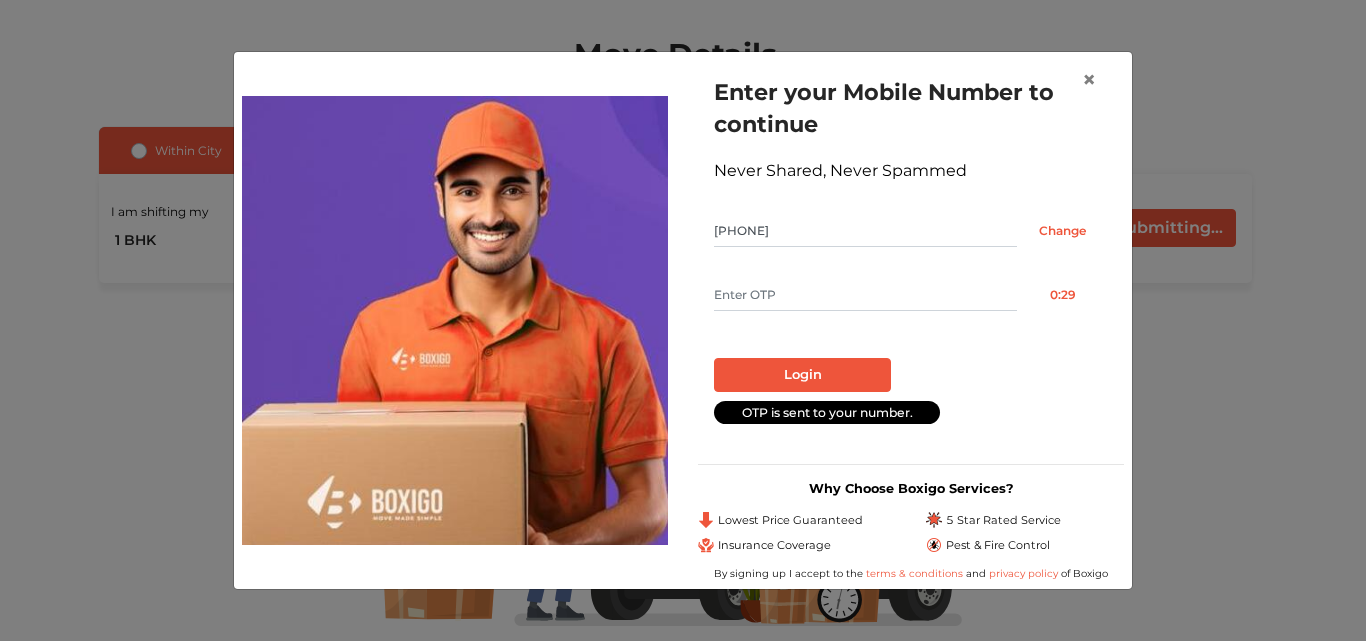 click at bounding box center (865, 295) 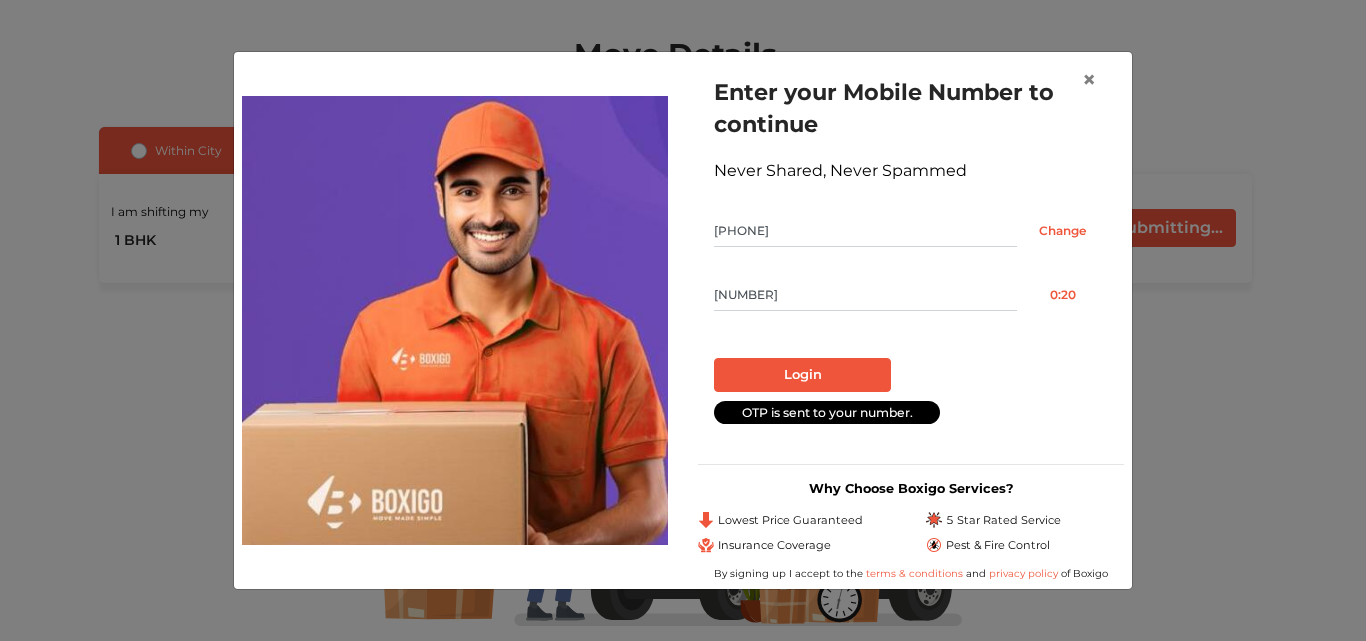 type on "[NUMBER]" 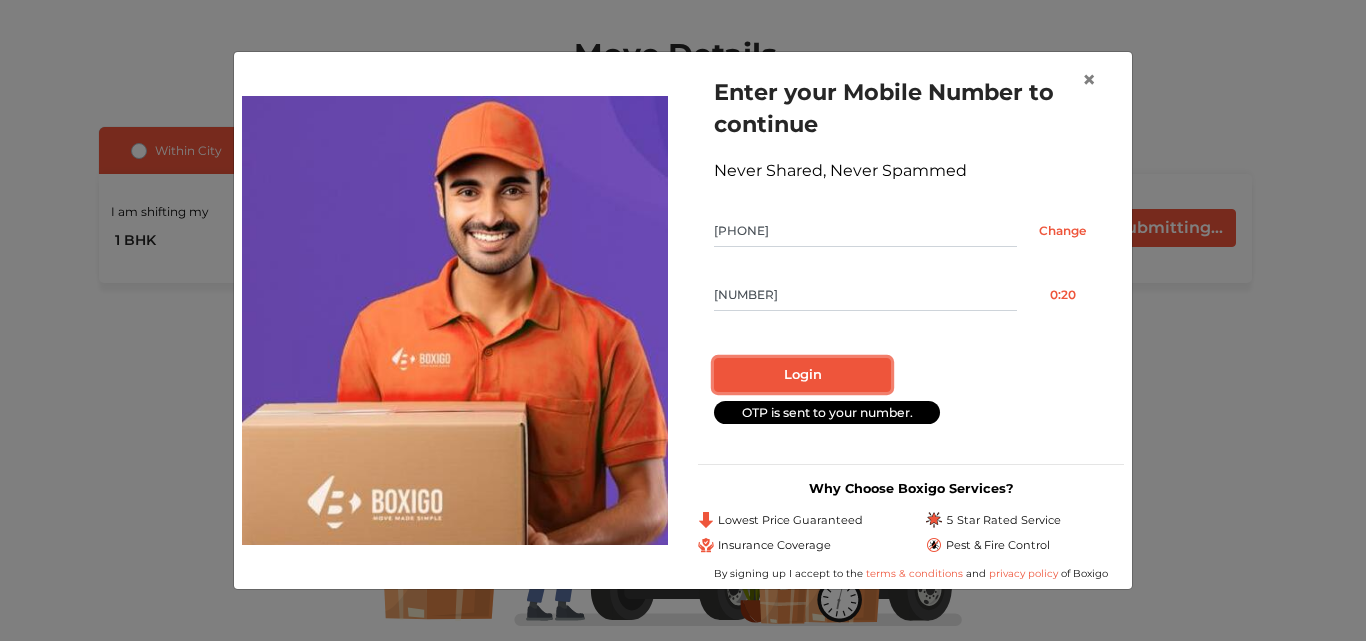 click on "Login" at bounding box center [802, 375] 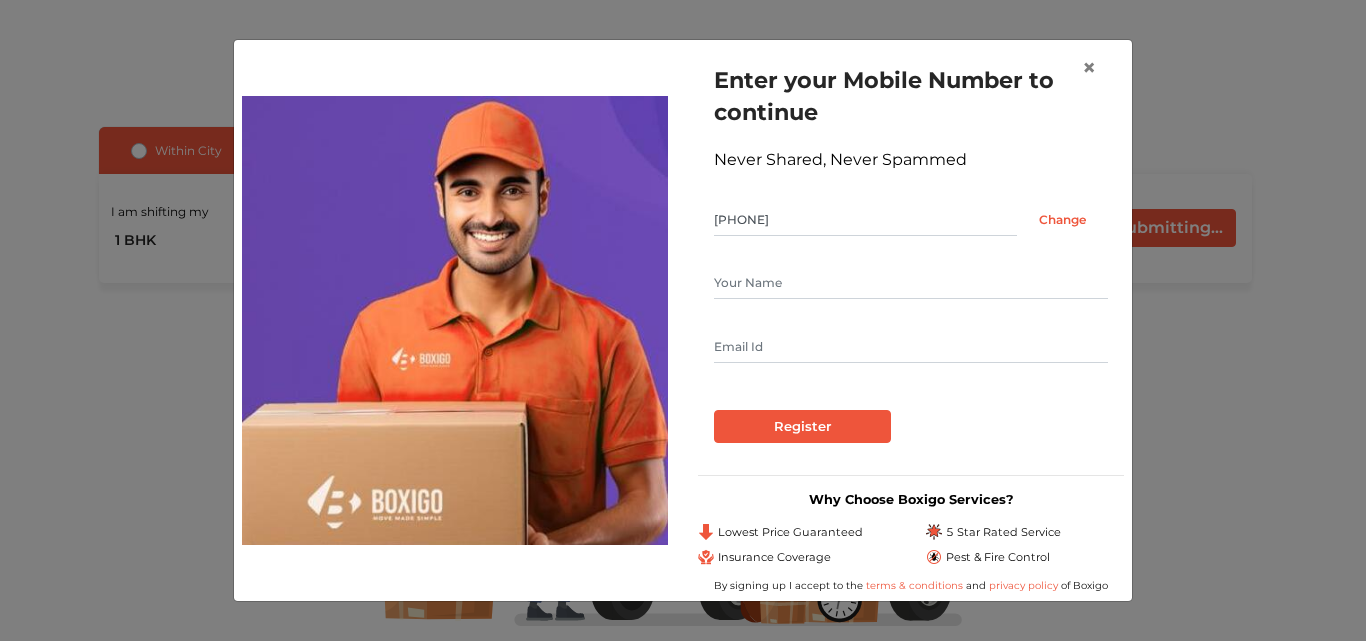 click at bounding box center [911, 283] 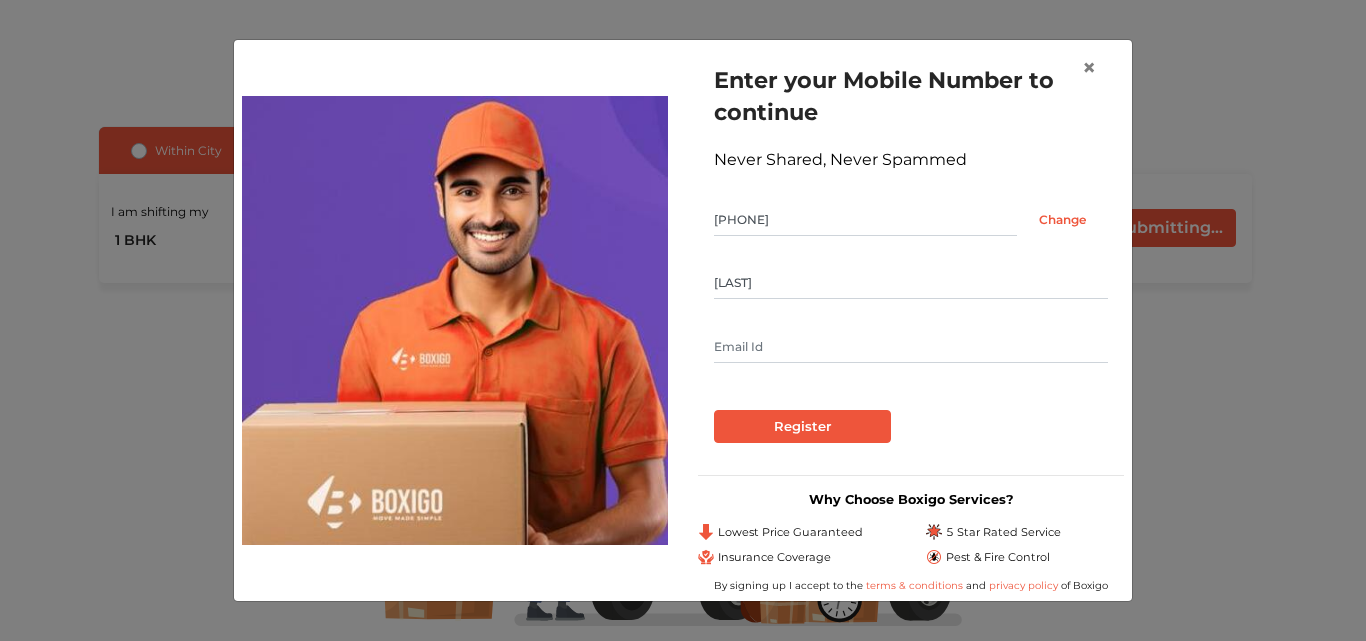 type on "[LAST]" 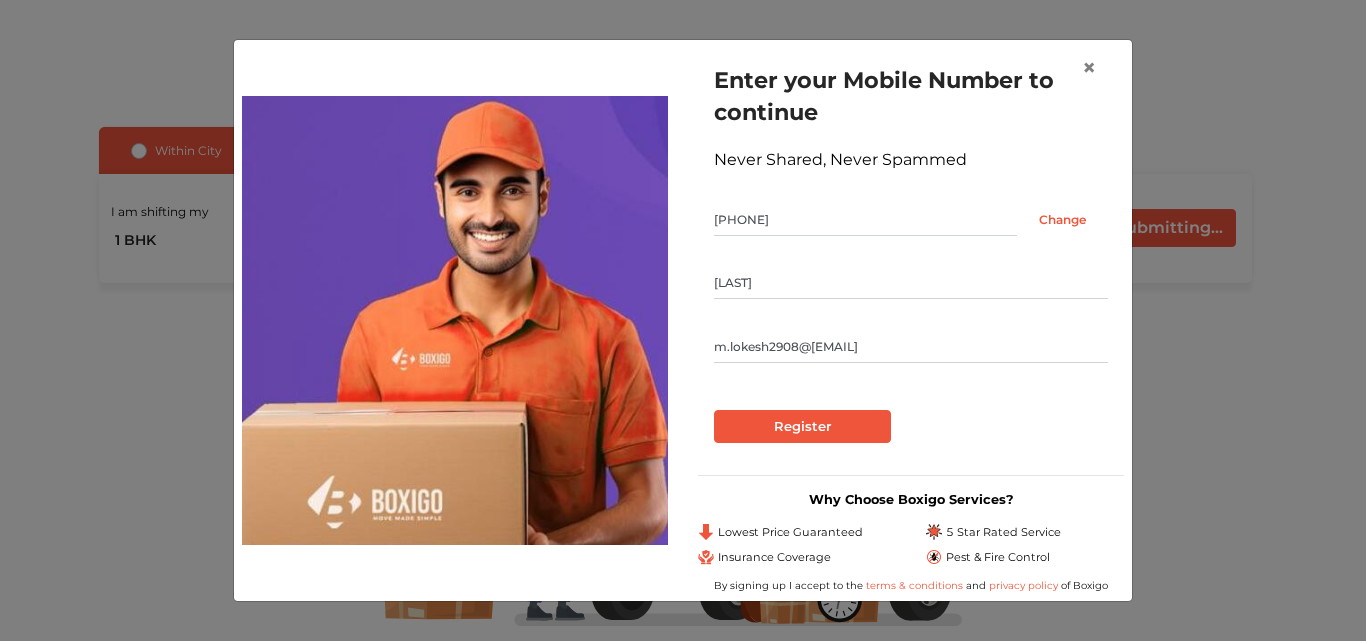 type on "m.lokesh2908@[EMAIL]" 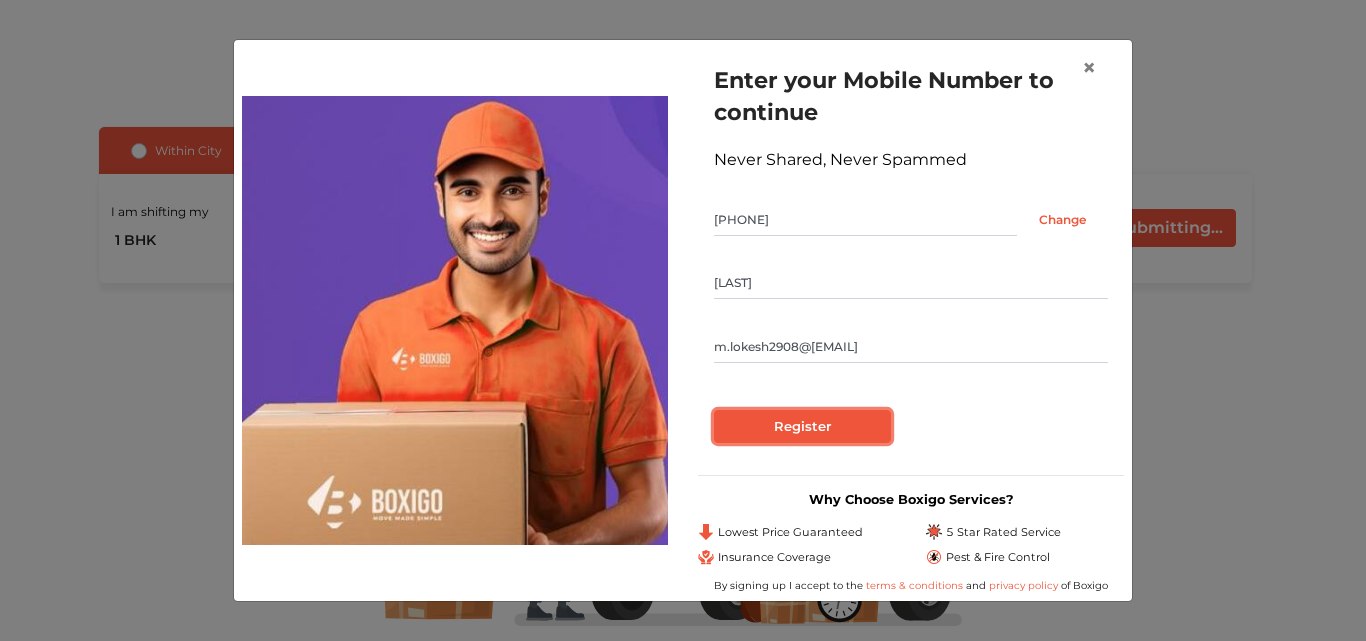 click on "Register" at bounding box center (802, 427) 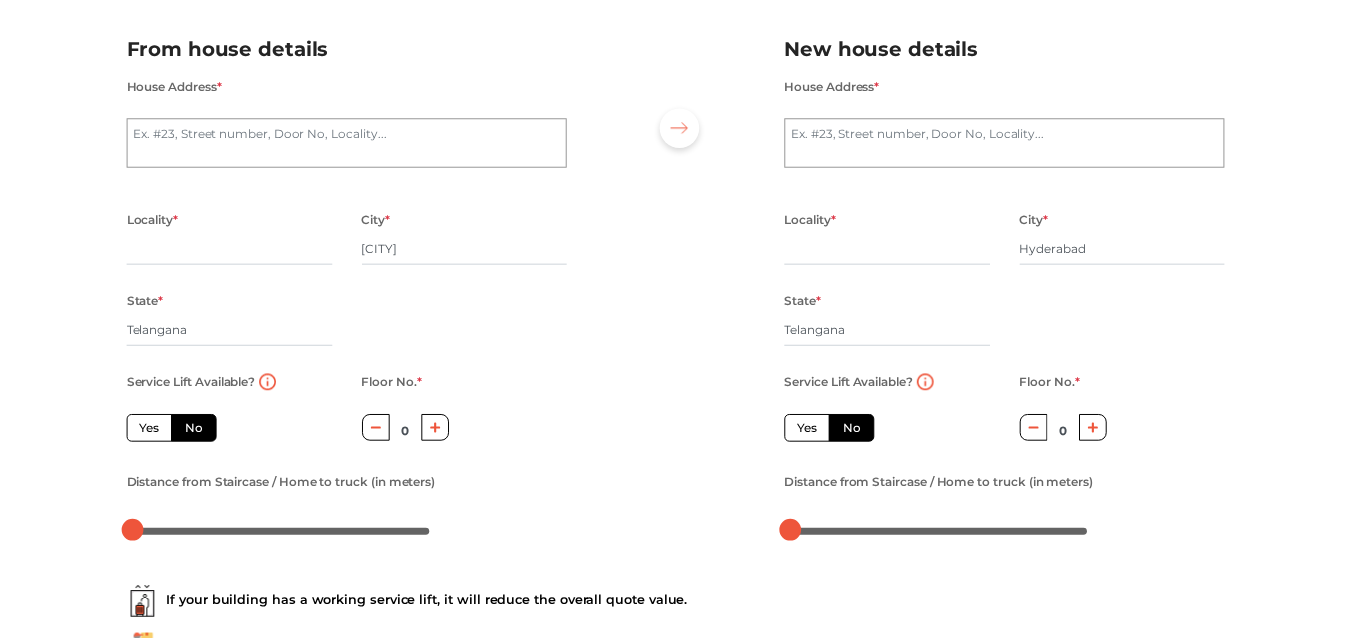 scroll, scrollTop: 27, scrollLeft: 0, axis: vertical 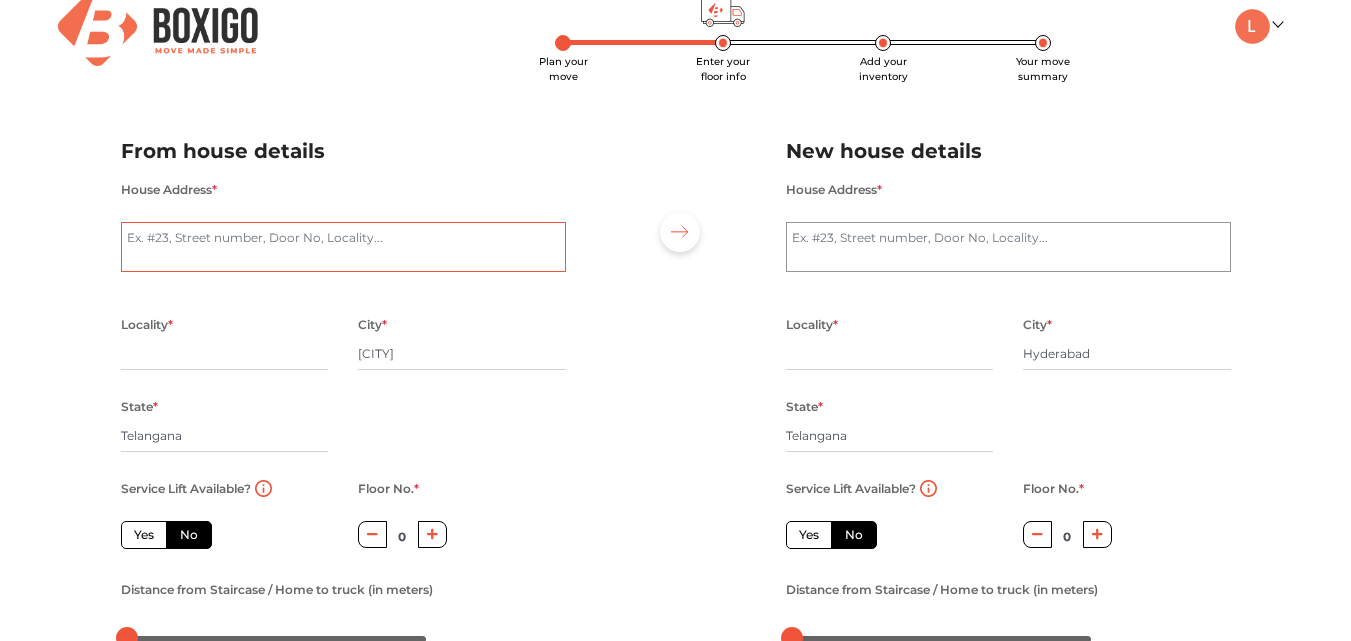 click on "House Address  *" at bounding box center (343, 247) 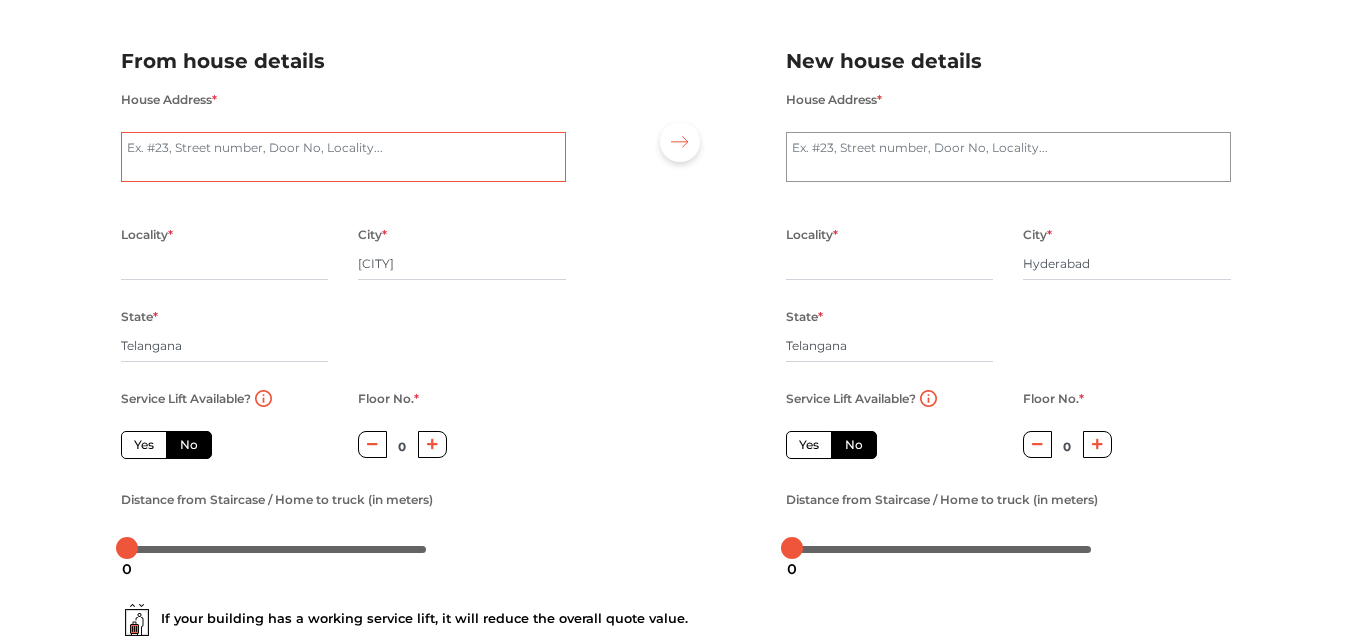 scroll, scrollTop: 161, scrollLeft: 0, axis: vertical 